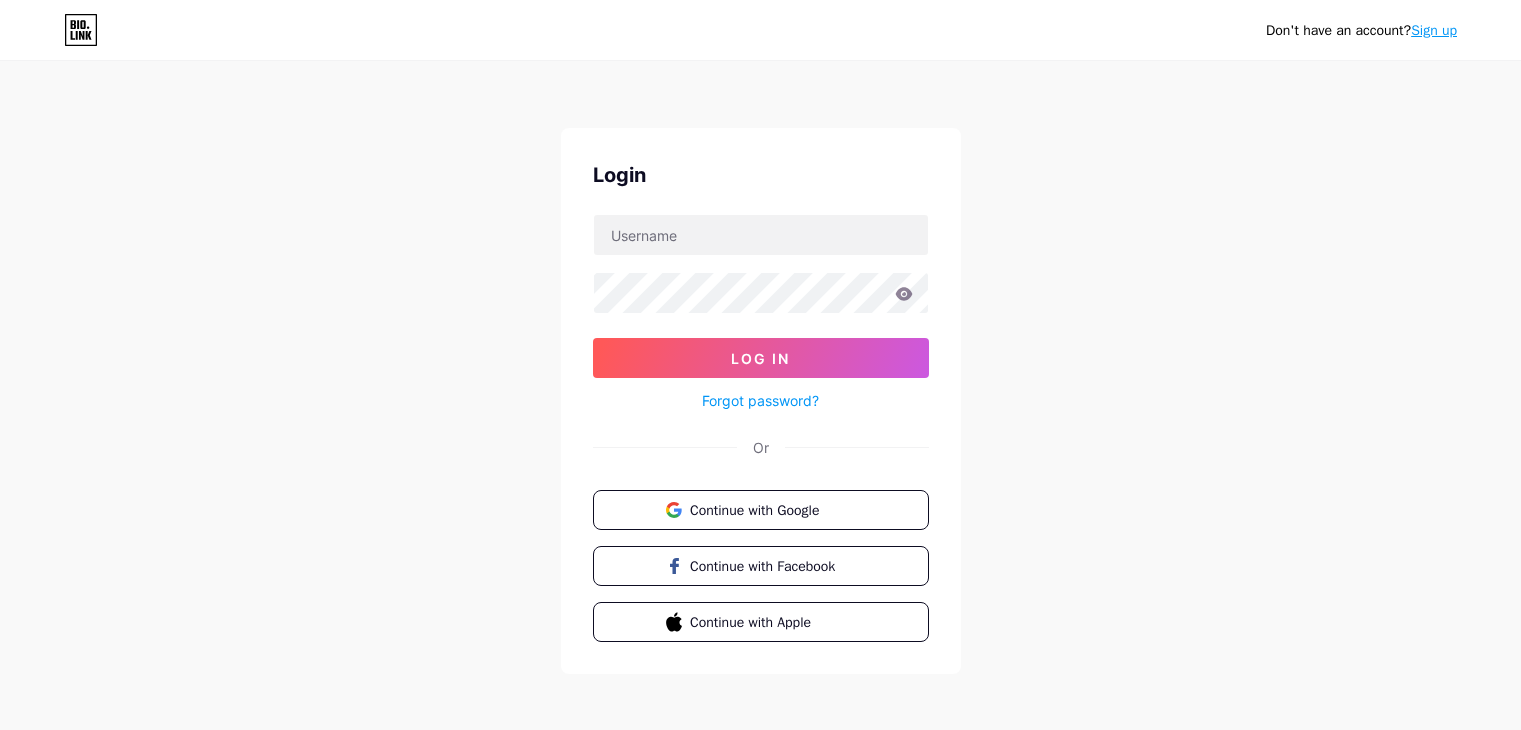 click on "Continue with Google" at bounding box center [772, 510] 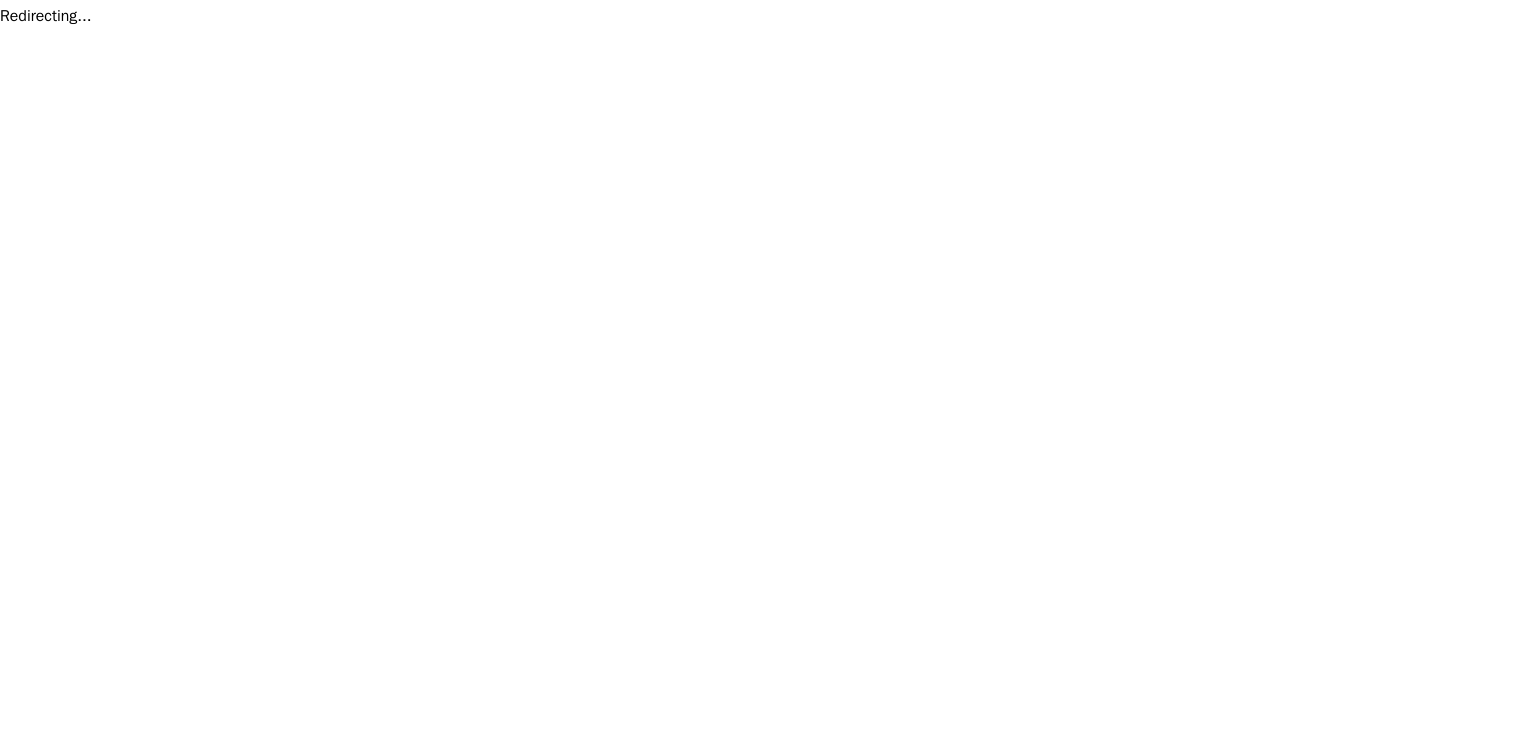 scroll, scrollTop: 0, scrollLeft: 0, axis: both 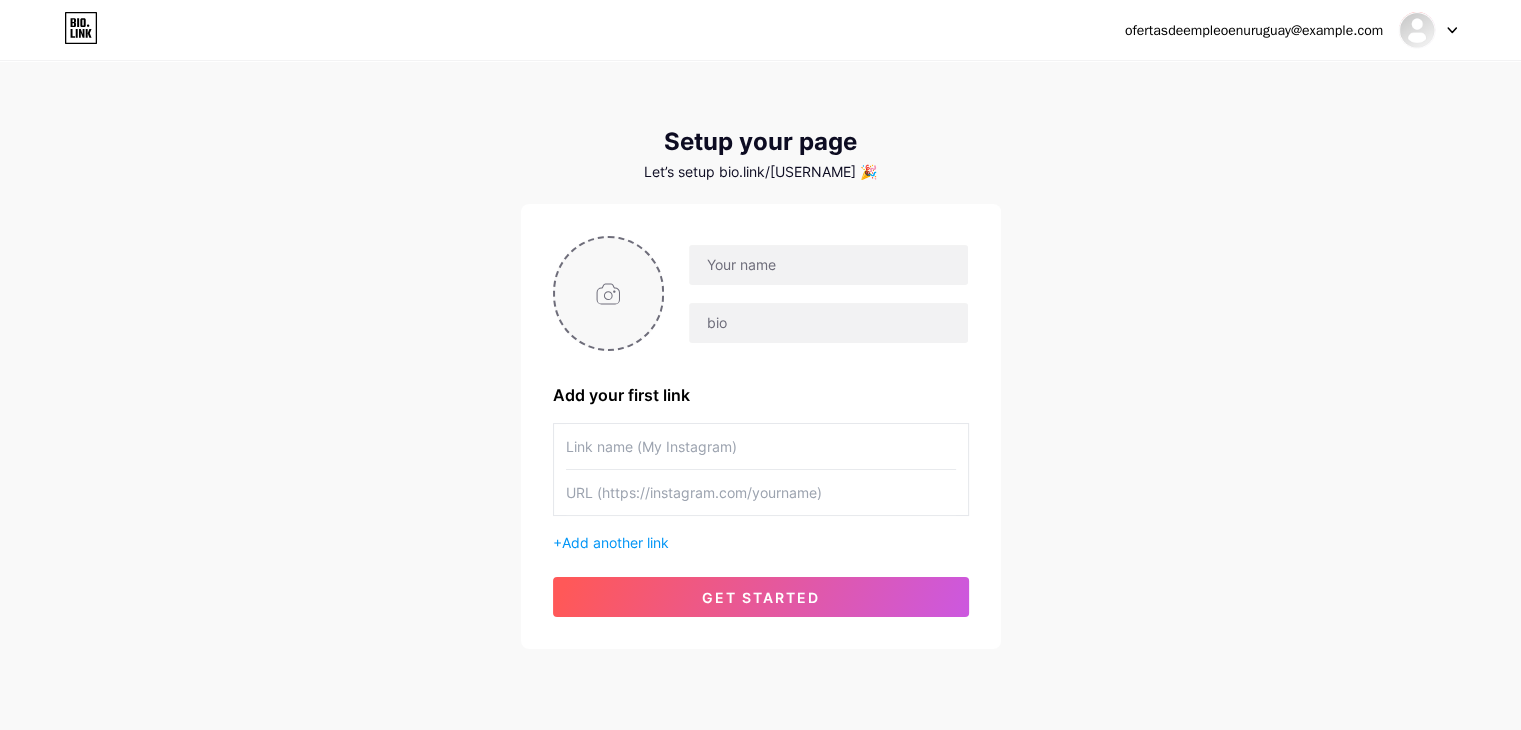 click at bounding box center [609, 293] 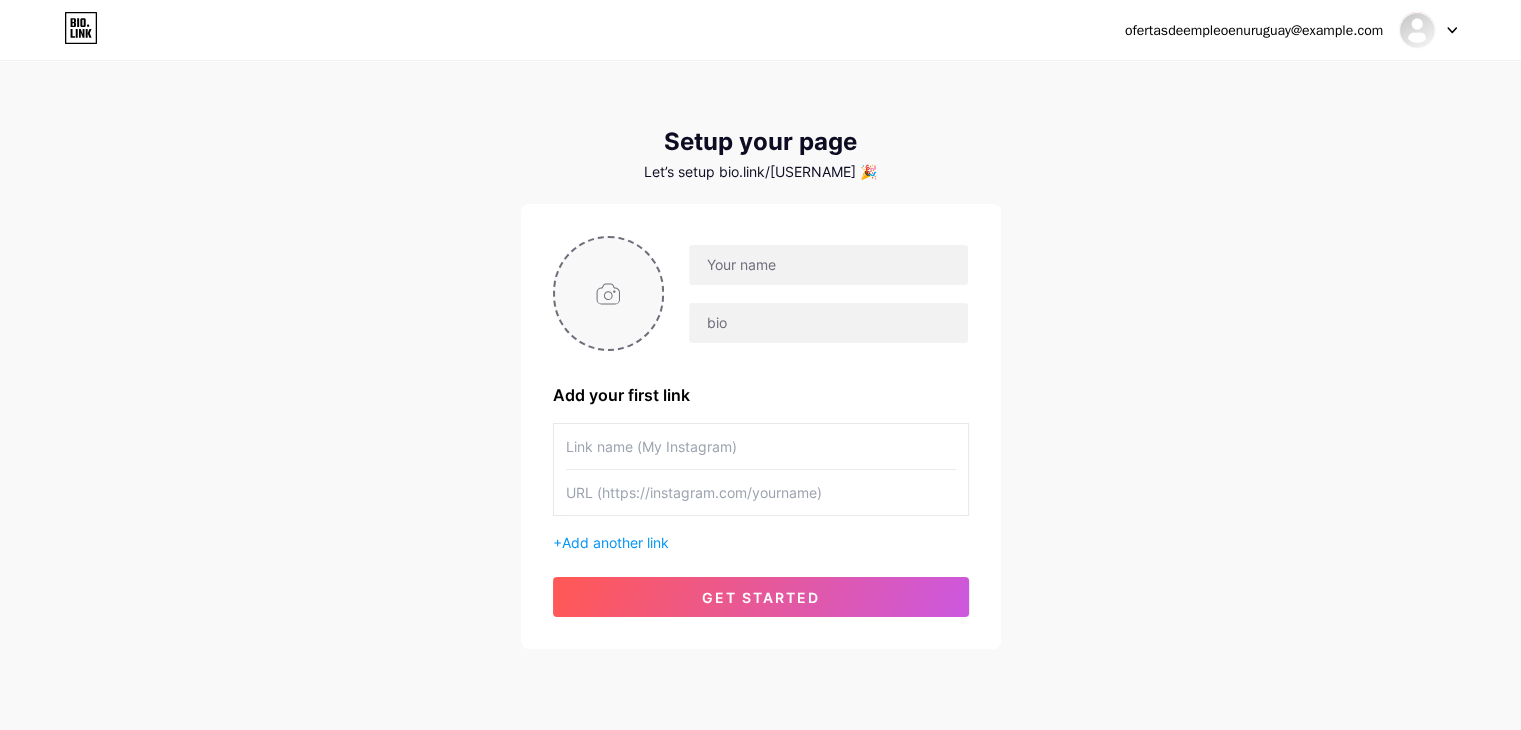 type on "C:\fakepath\Canal de Ofertas de Empleo en Uruguay.png" 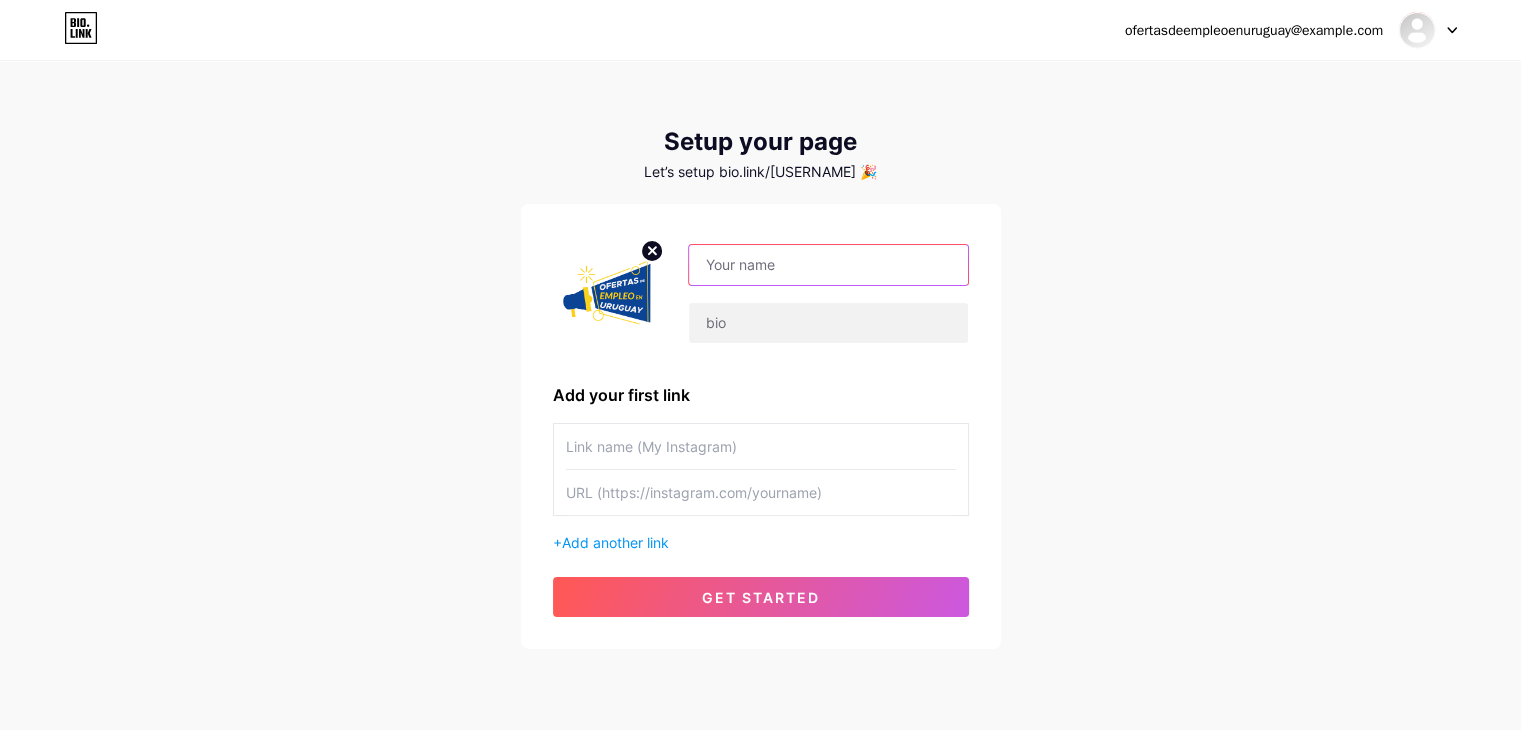 click at bounding box center [828, 265] 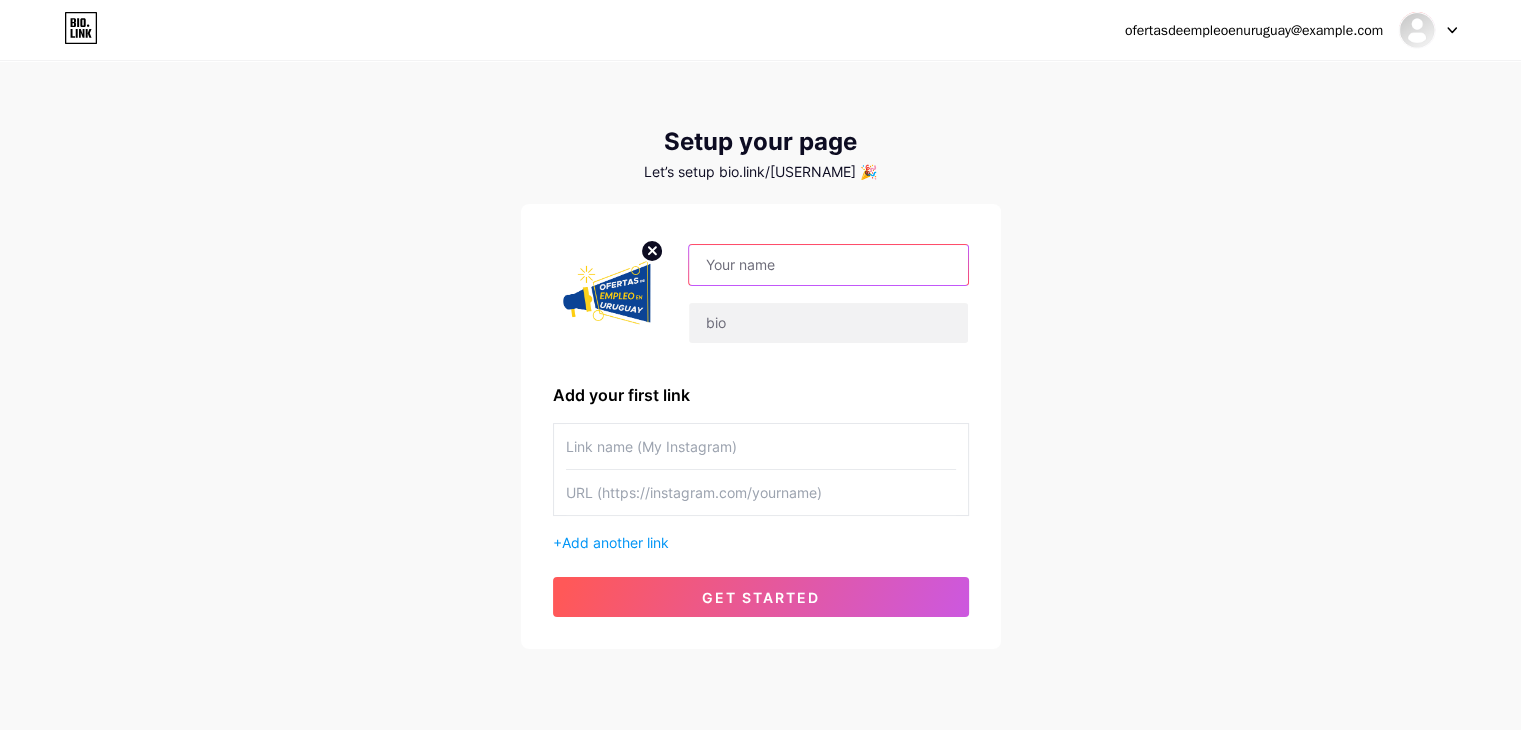 click at bounding box center [828, 265] 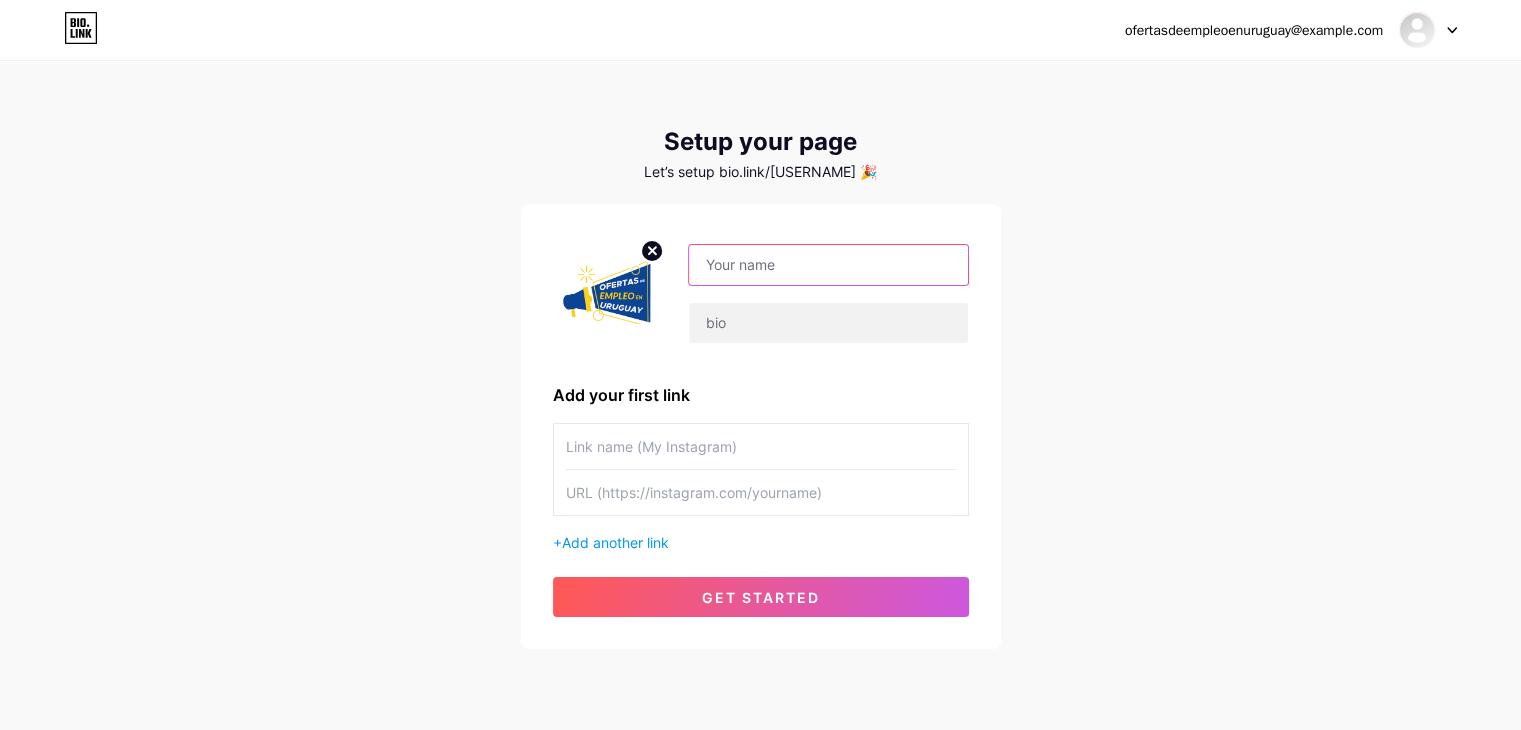 paste on "Ofertas de Empleo en Uruguay" 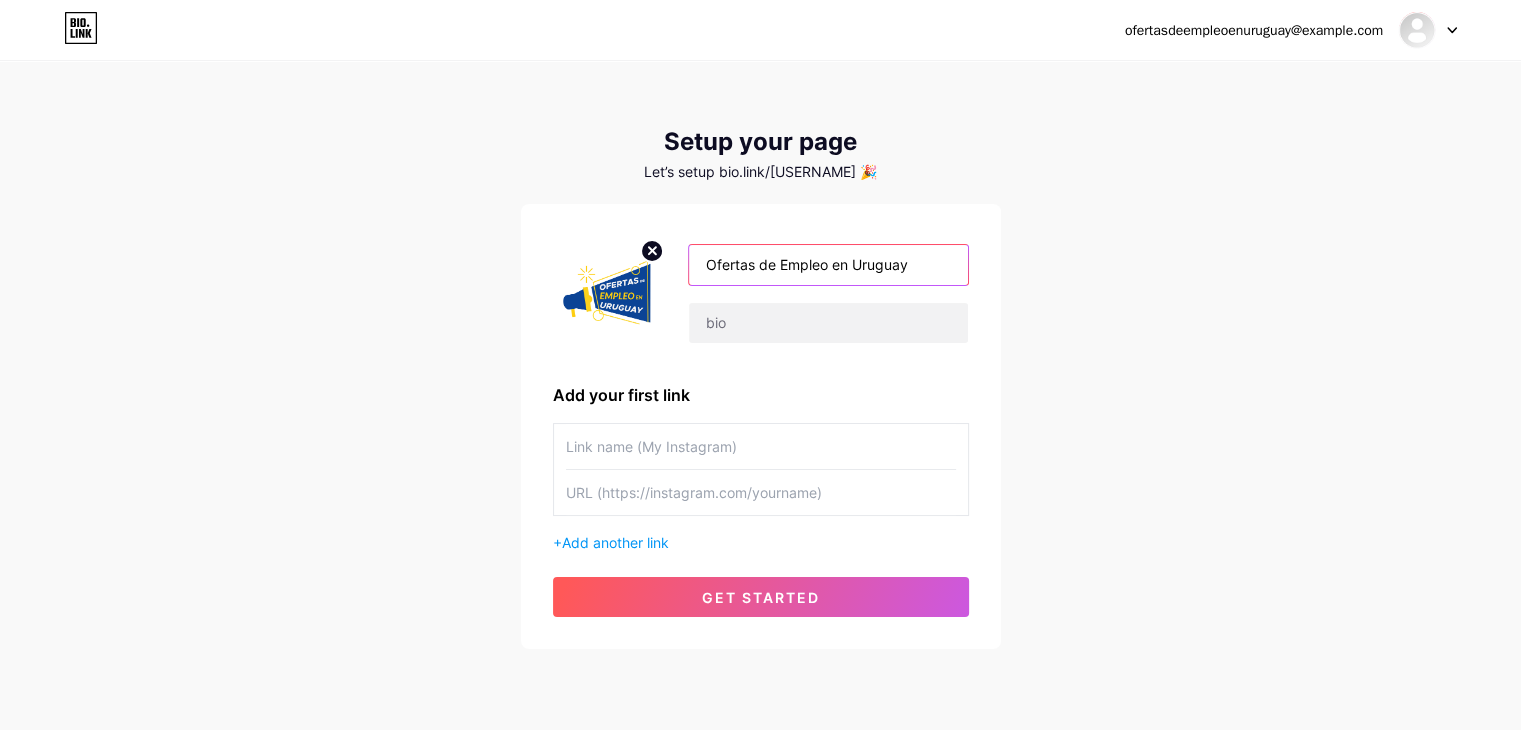 type on "Ofertas de Empleo en Uruguay" 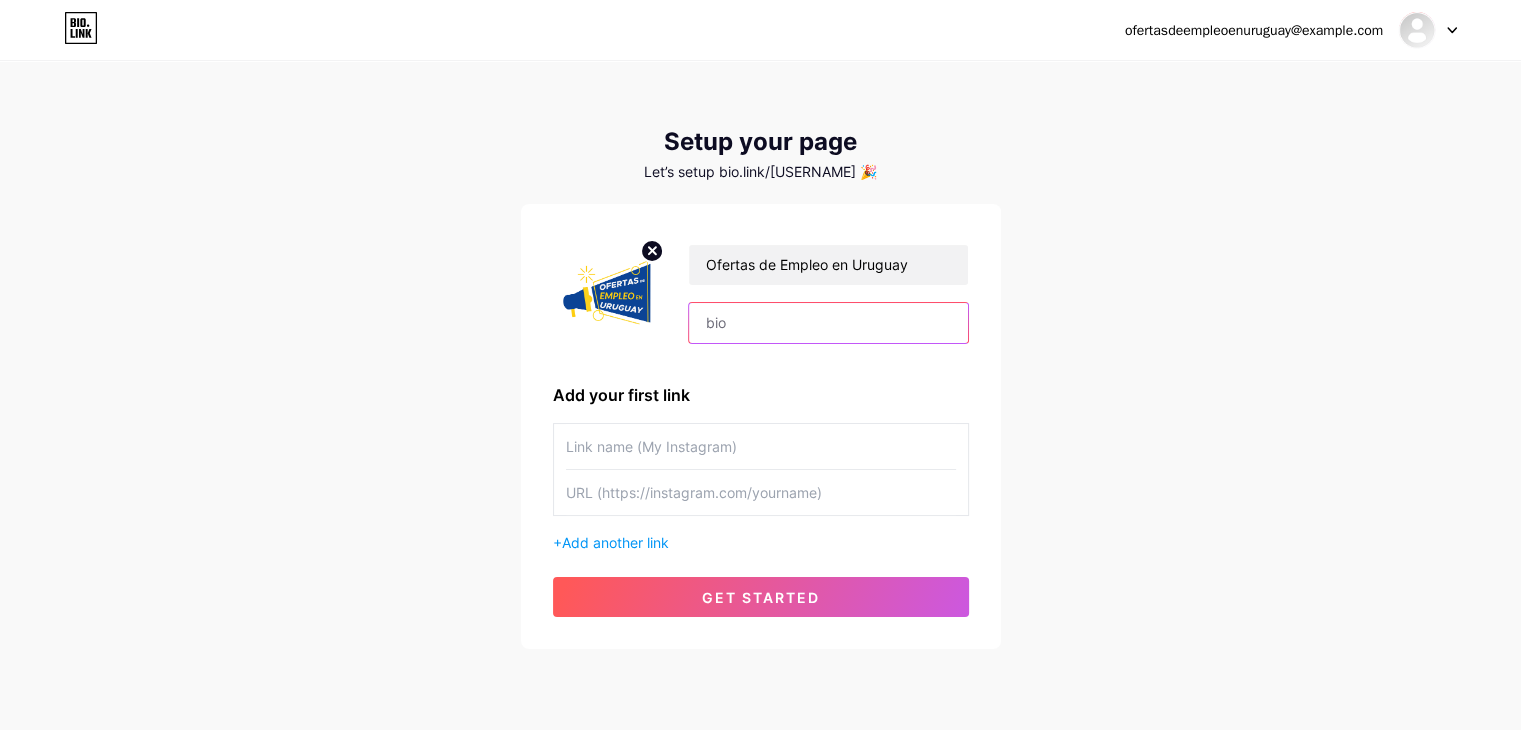 click at bounding box center (828, 323) 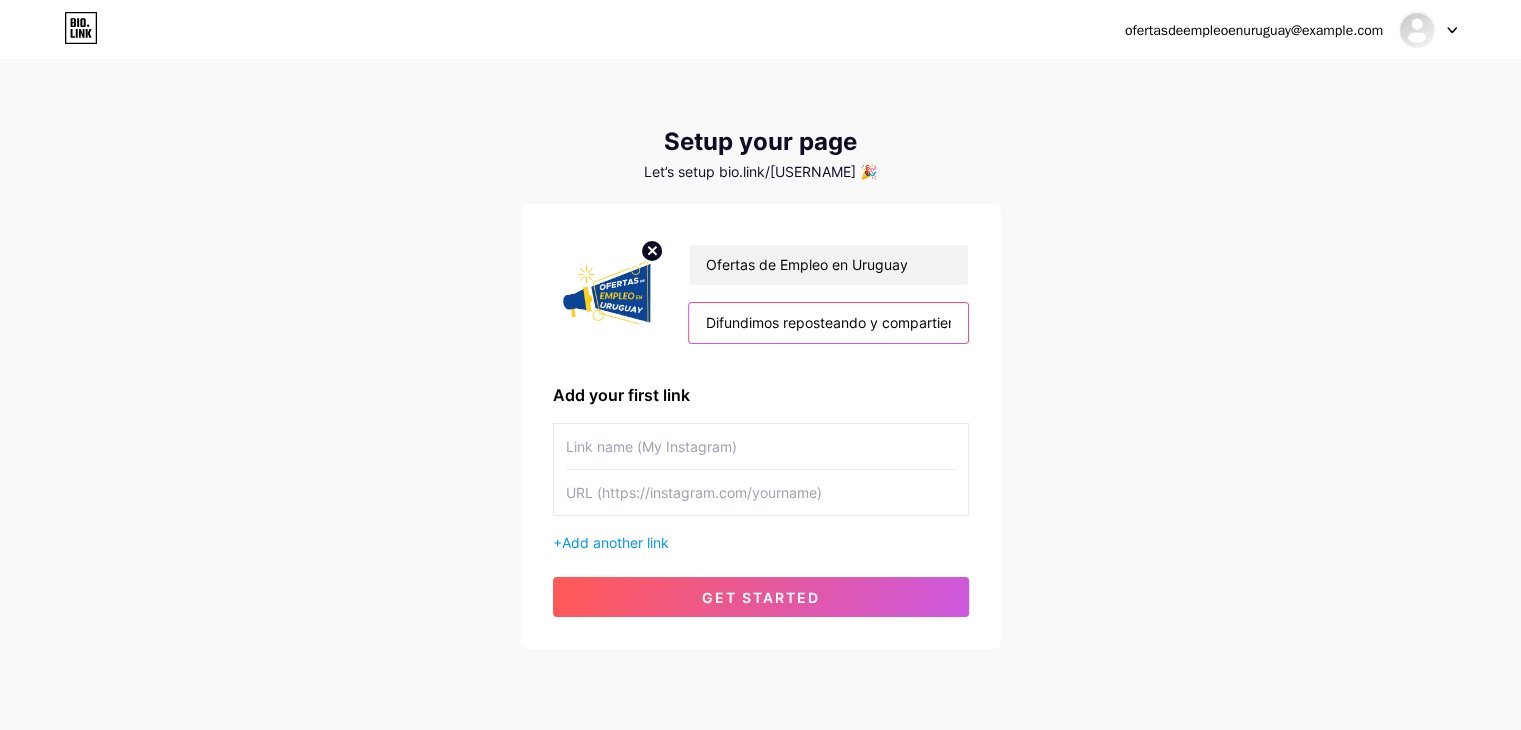 scroll, scrollTop: 0, scrollLeft: 309, axis: horizontal 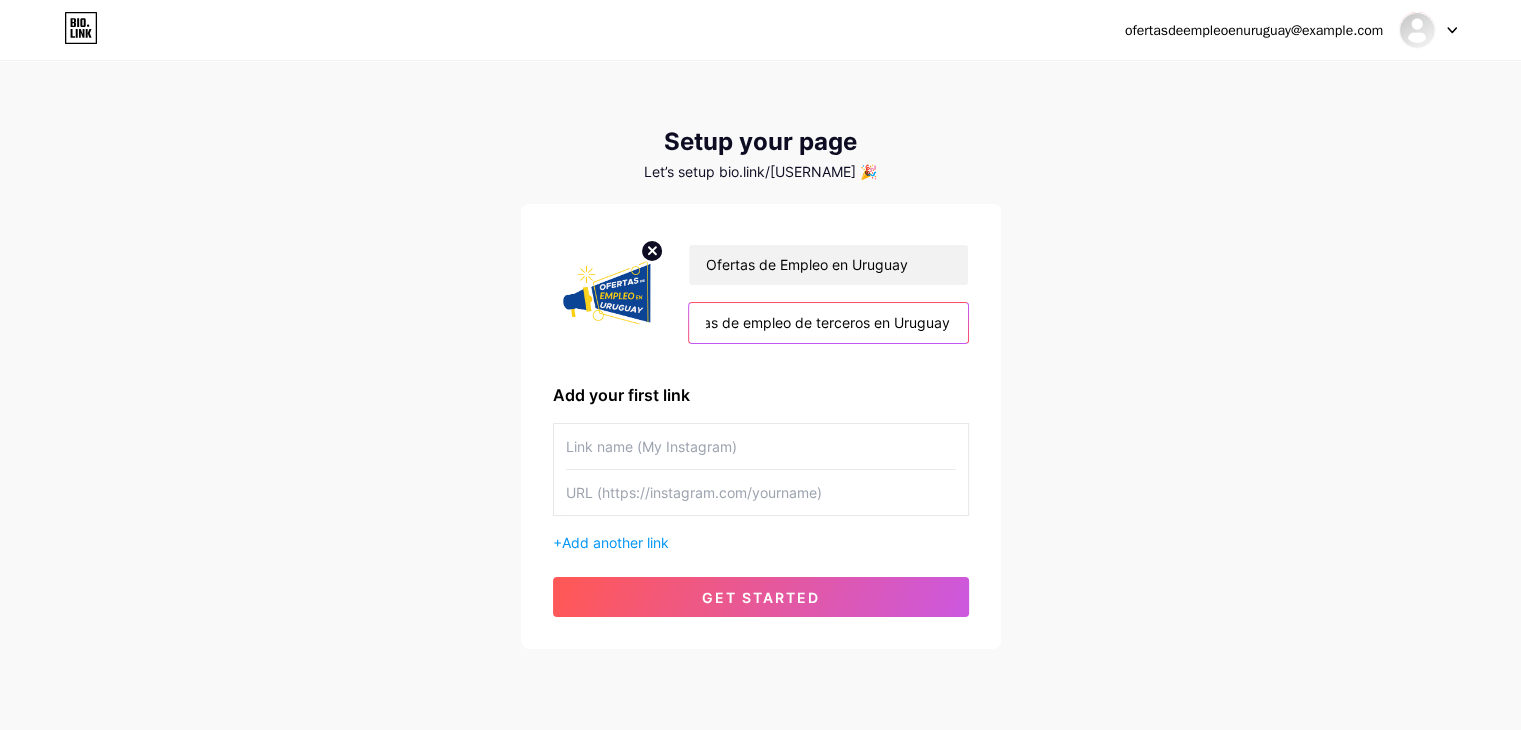 type on "Difundimos reposteando y compartiendo ofertas de empleo de terceros en Uruguay" 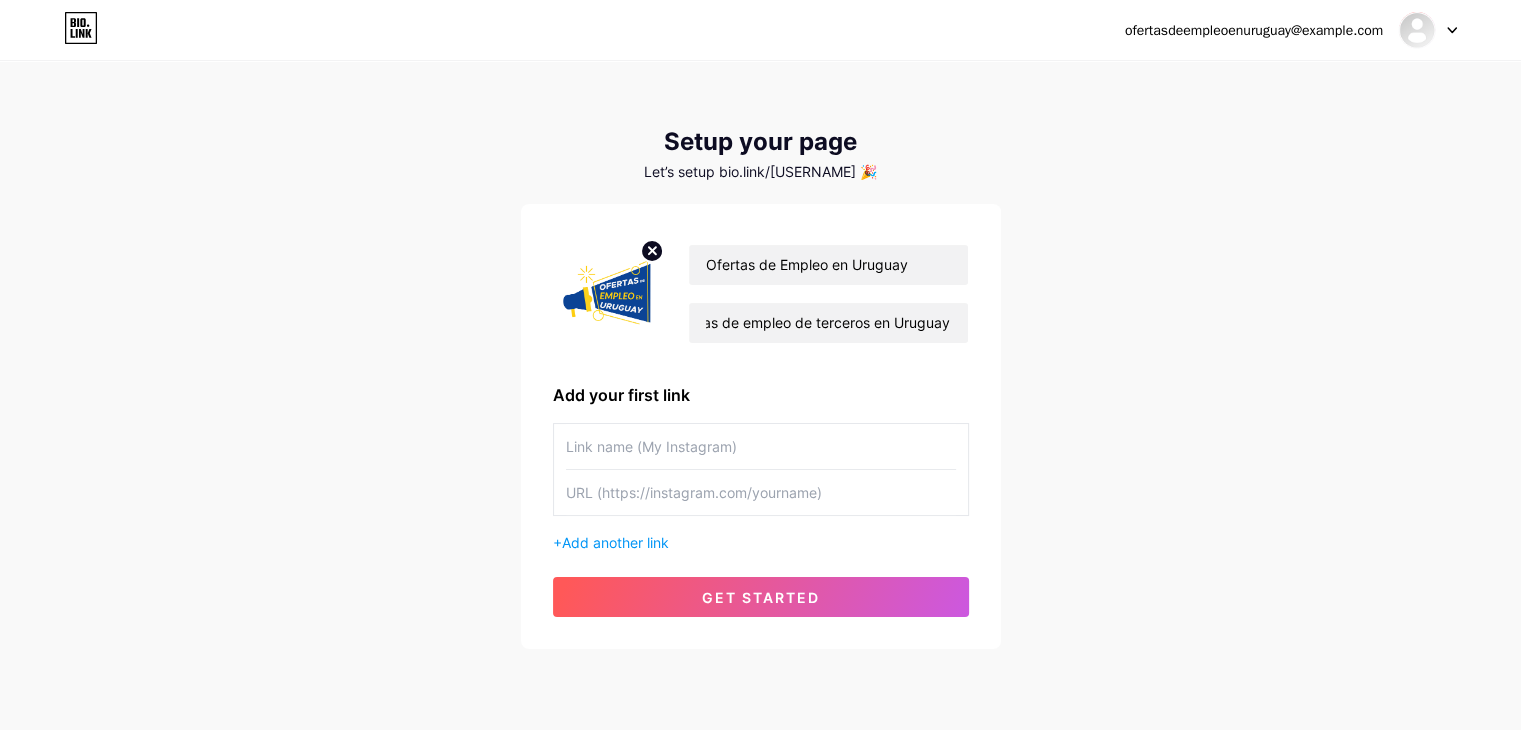 scroll, scrollTop: 0, scrollLeft: 0, axis: both 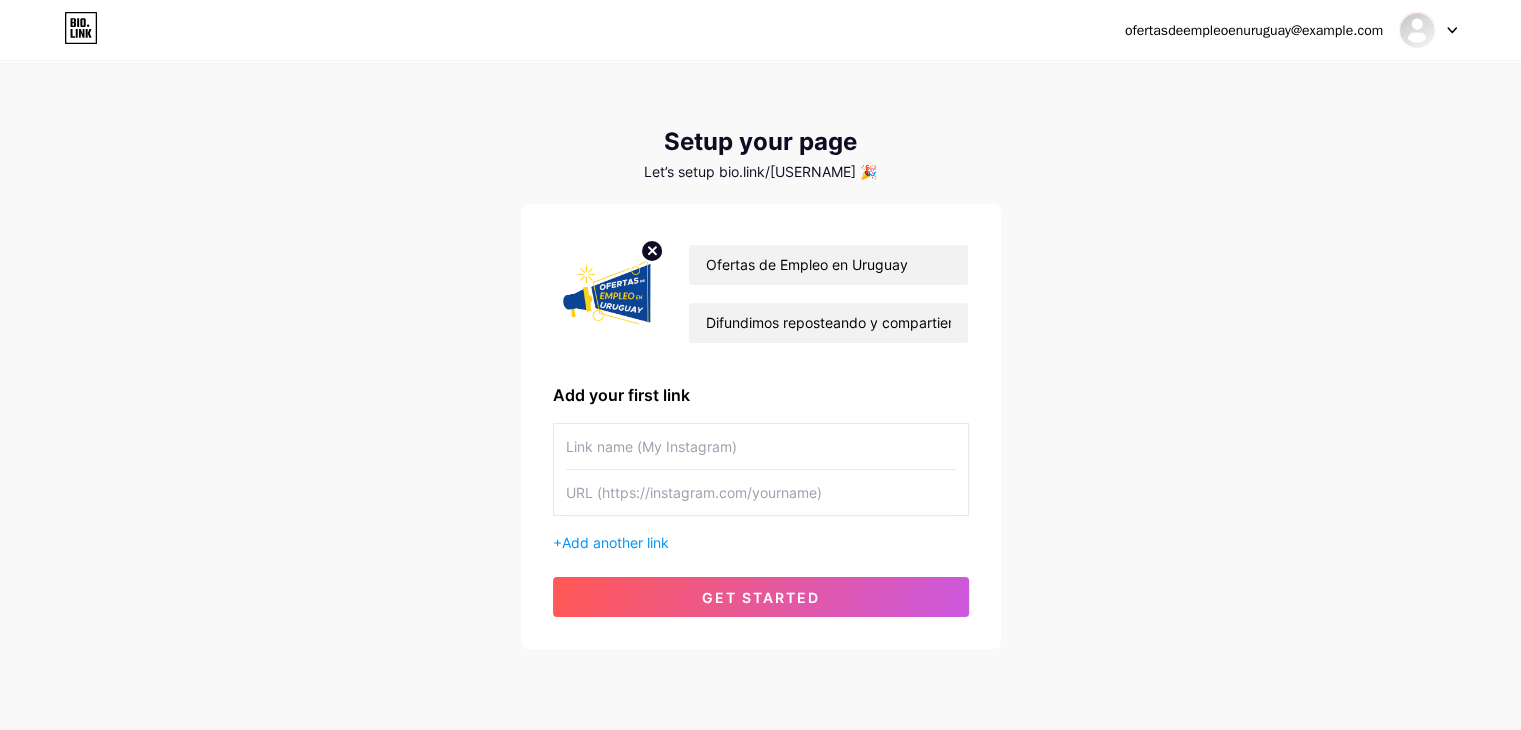 click at bounding box center [761, 446] 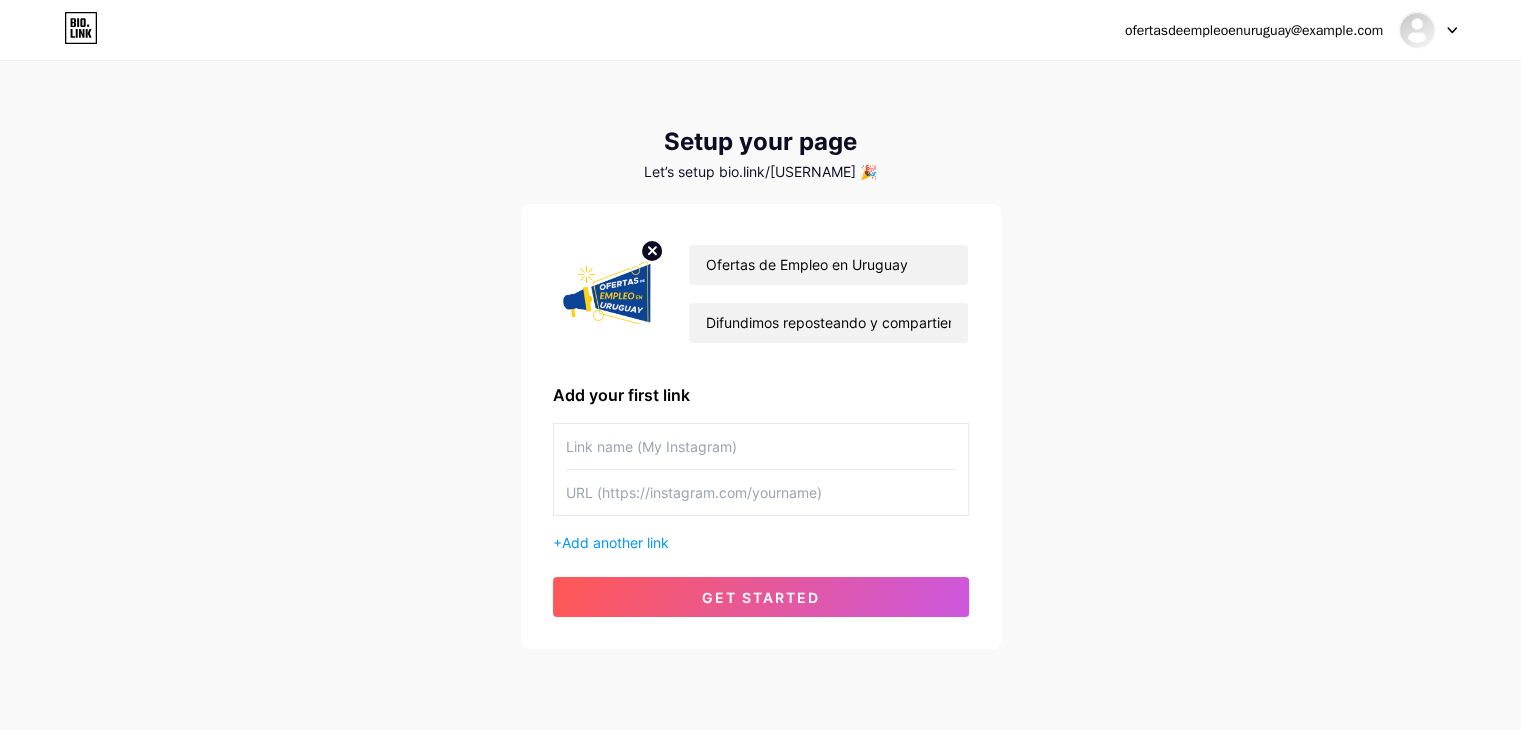 click at bounding box center (761, 492) 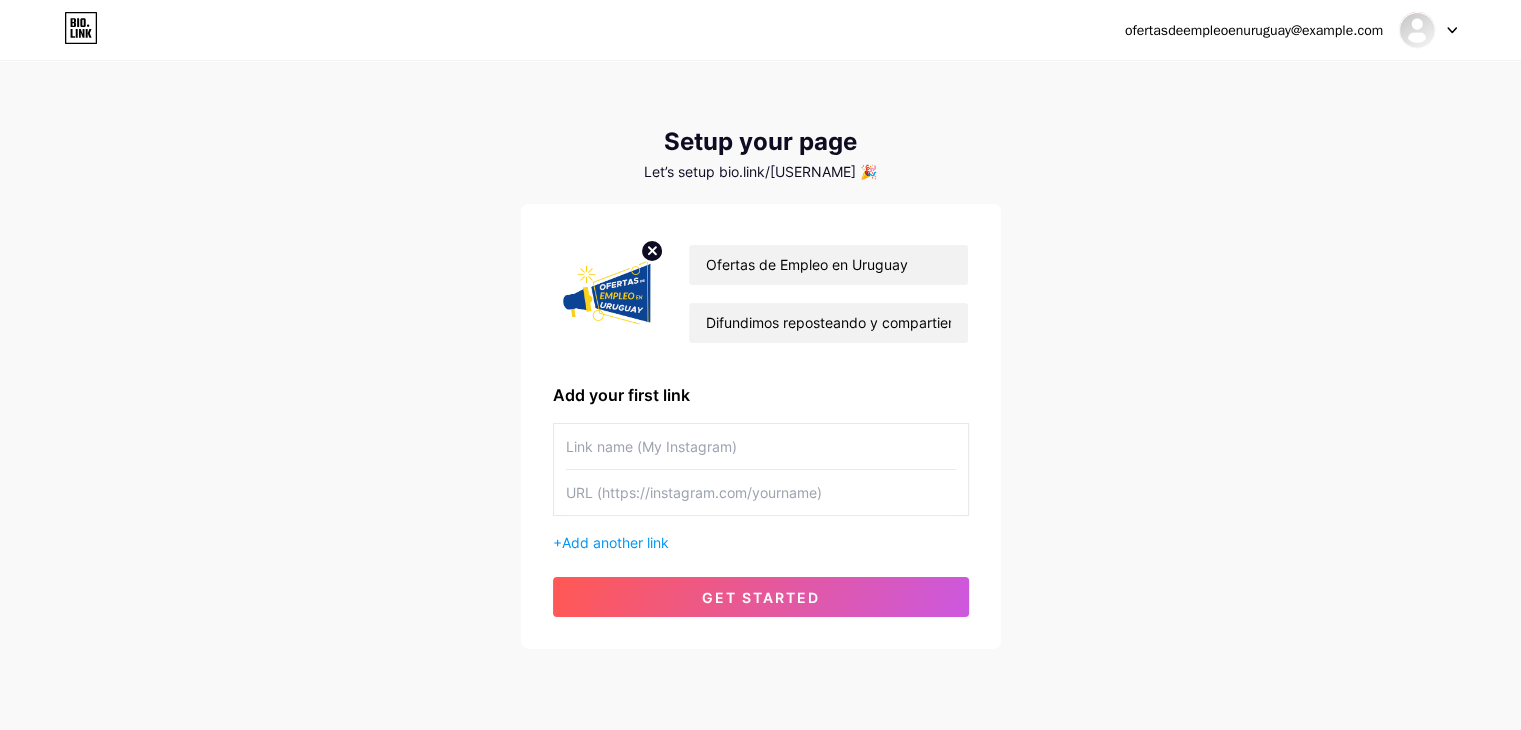 paste on "https://www.instagram.com/ofertasdeempleoenuruguay/" 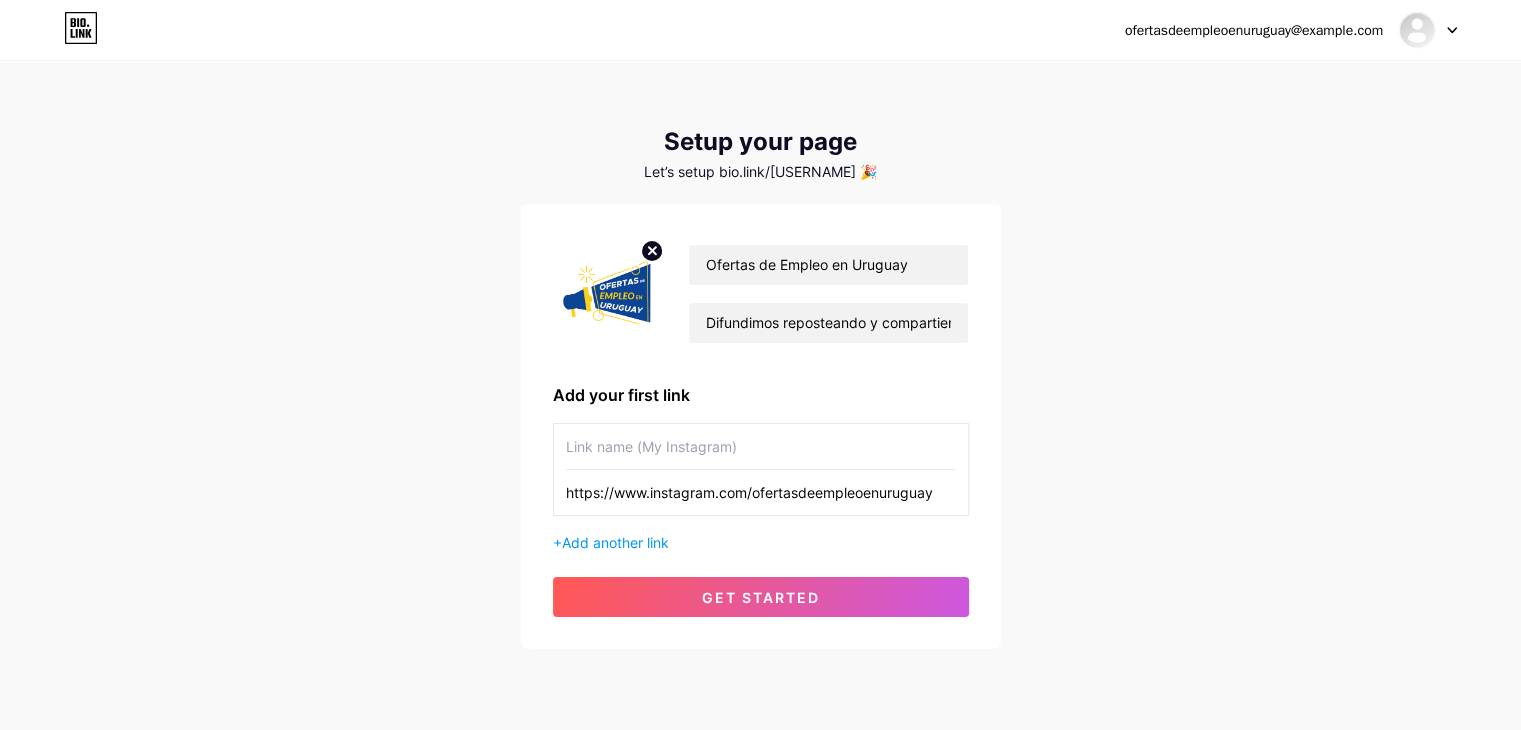 type on "https://www.instagram.com/ofertasdeempleoenuruguay" 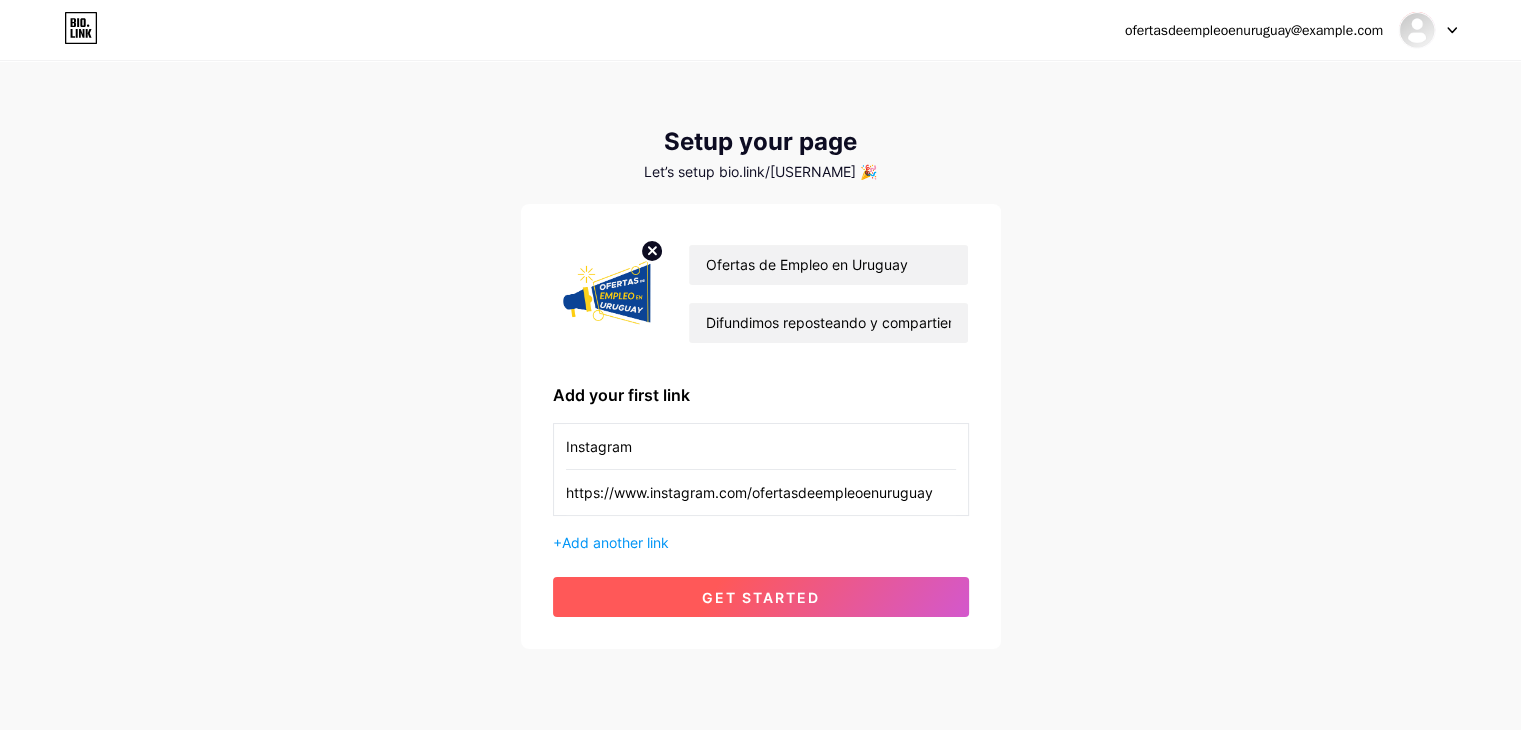 type on "Instagram" 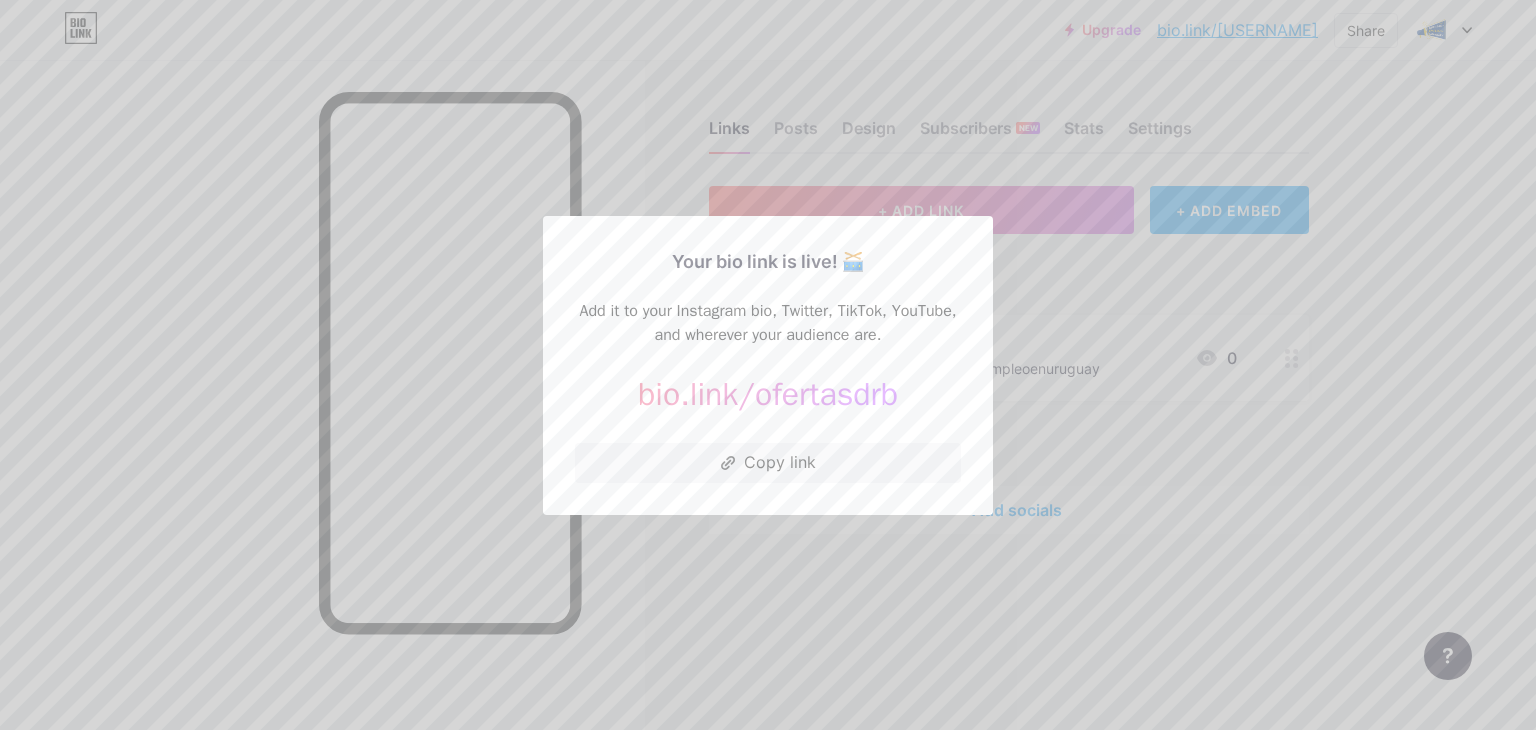 click at bounding box center [768, 365] 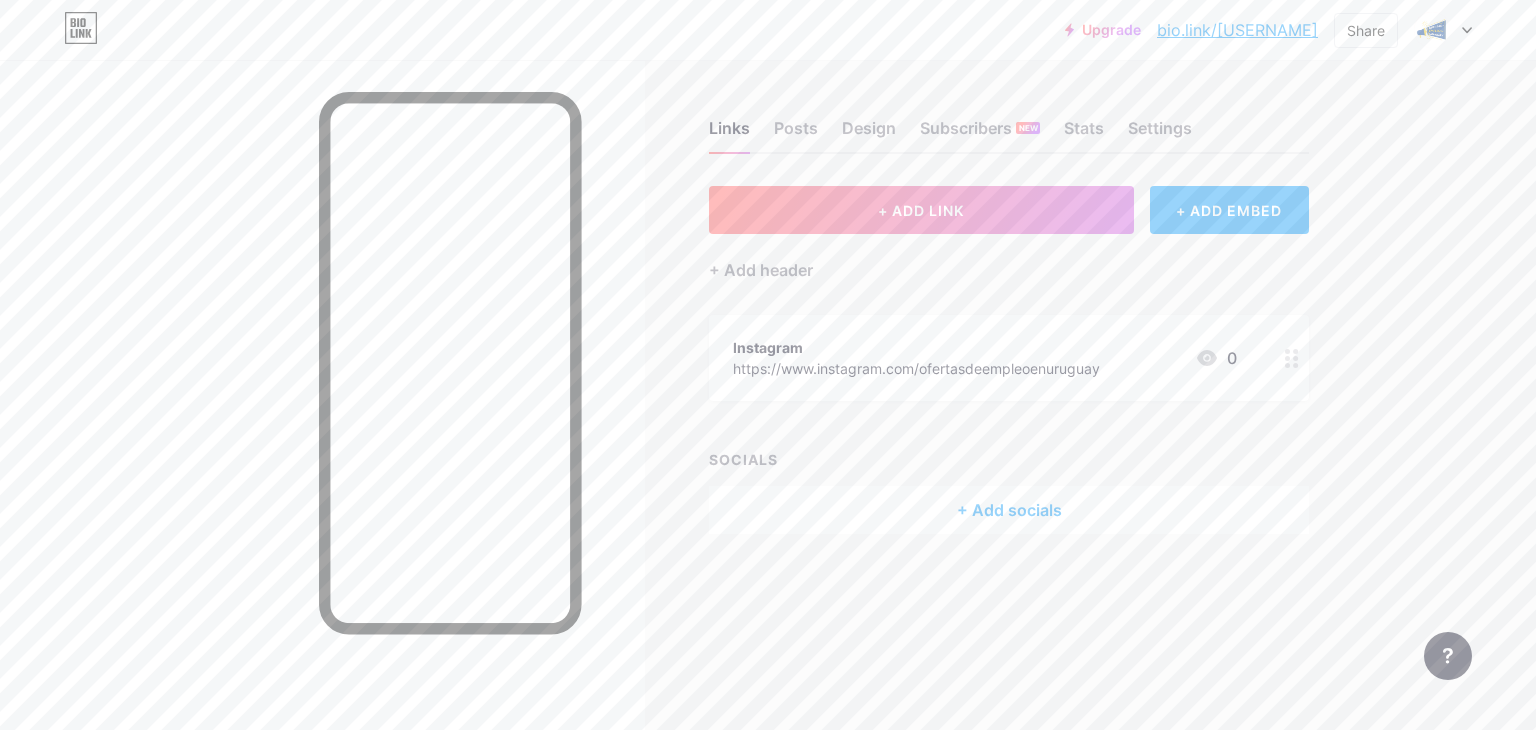 click at bounding box center [1443, 30] 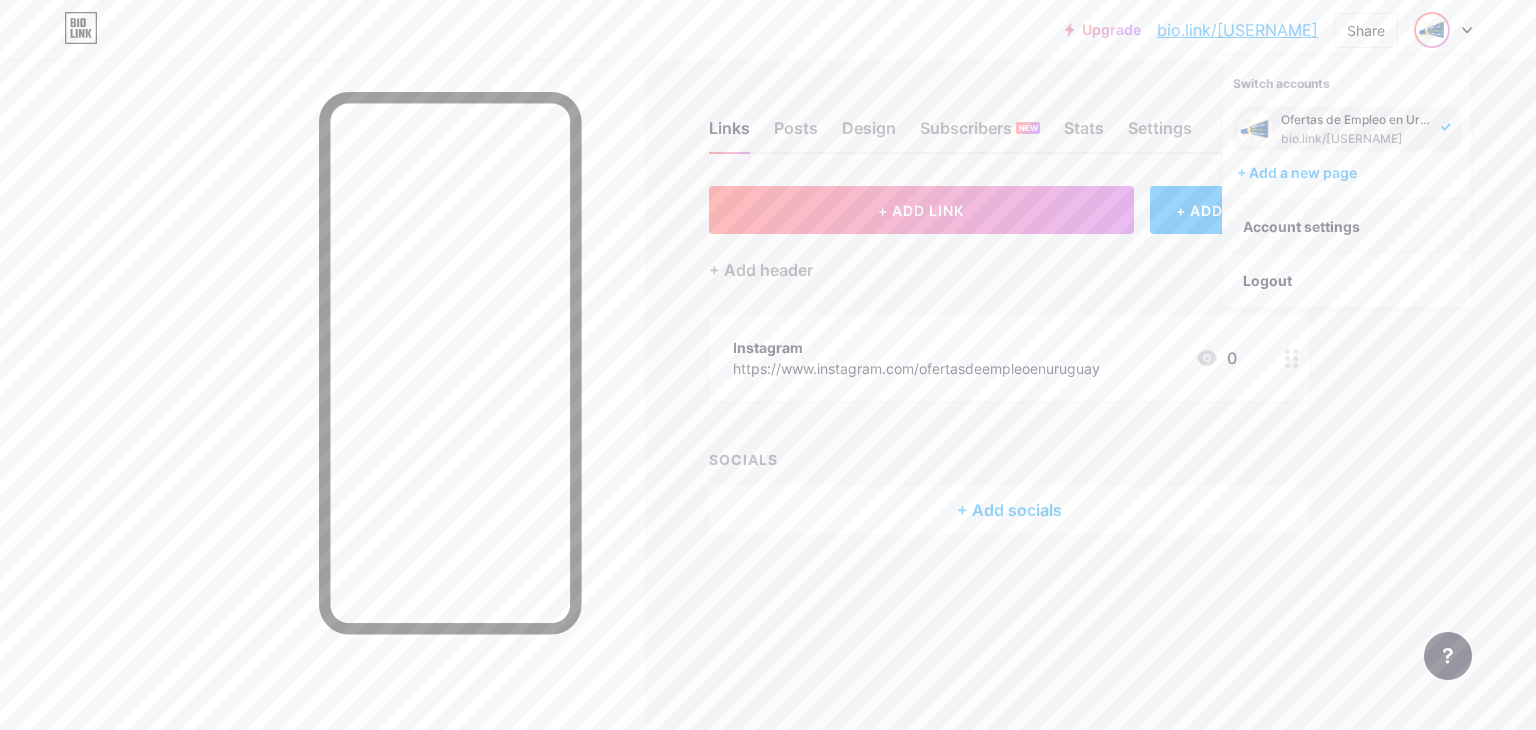 click on "Account settings" at bounding box center [1347, 227] 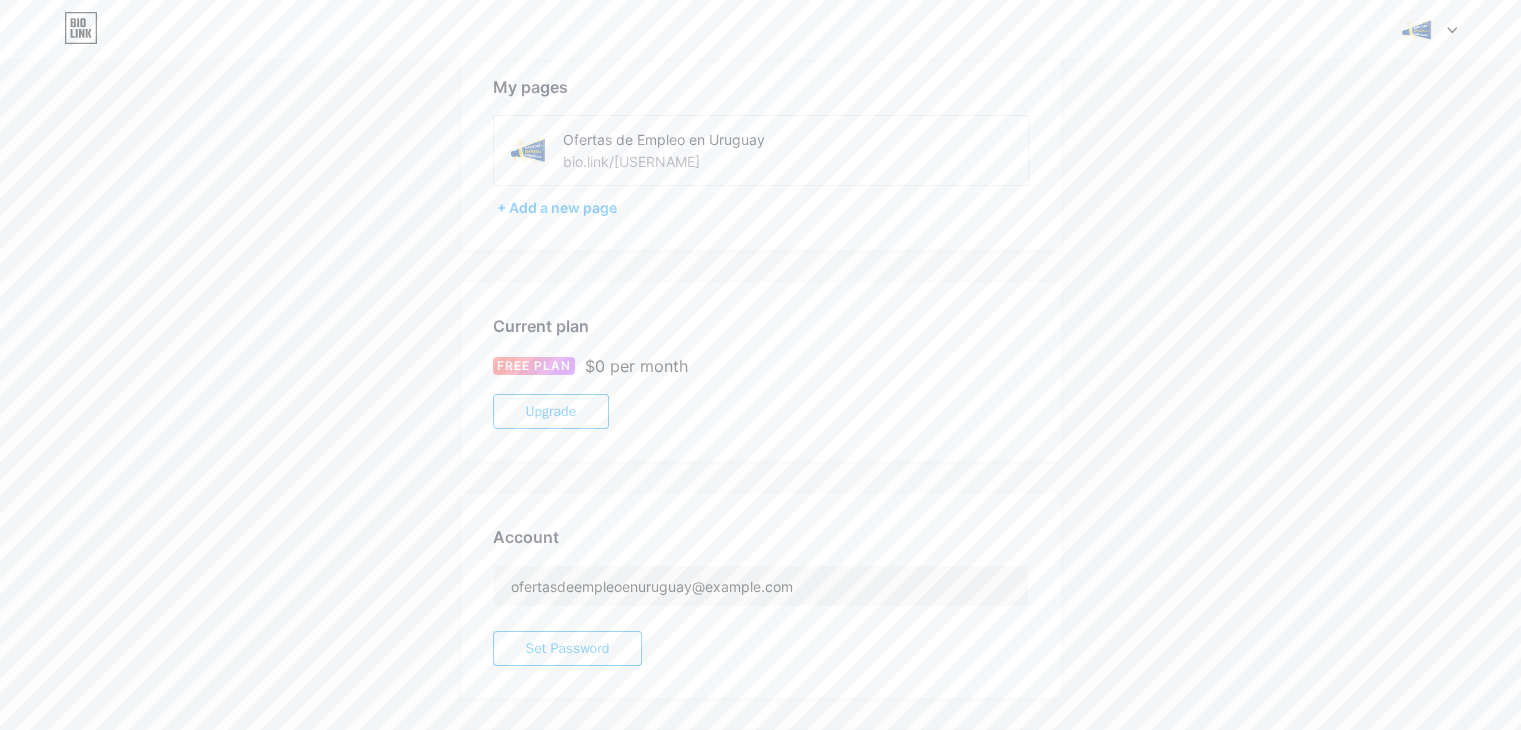 scroll, scrollTop: 0, scrollLeft: 0, axis: both 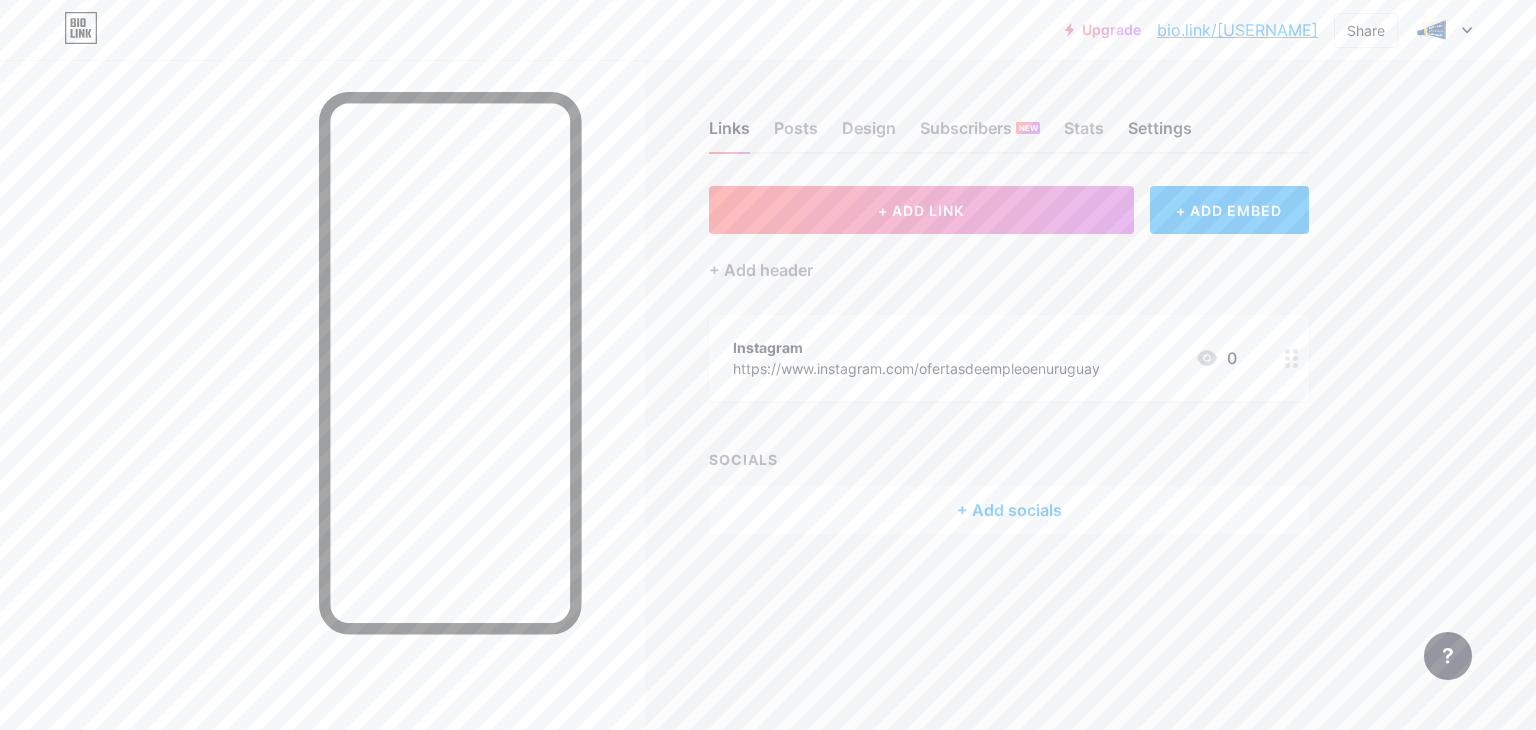 click on "Settings" at bounding box center (1160, 134) 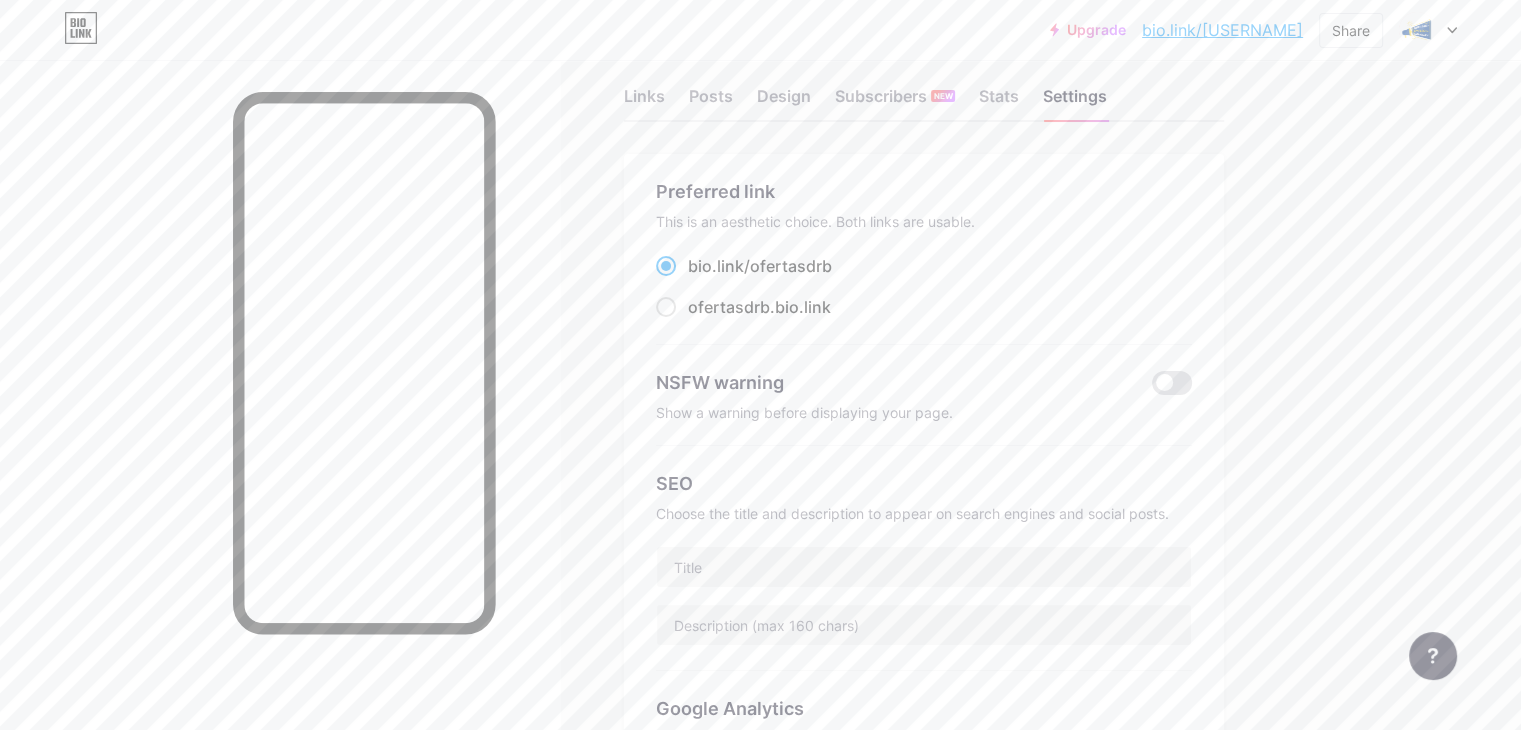scroll, scrollTop: 0, scrollLeft: 0, axis: both 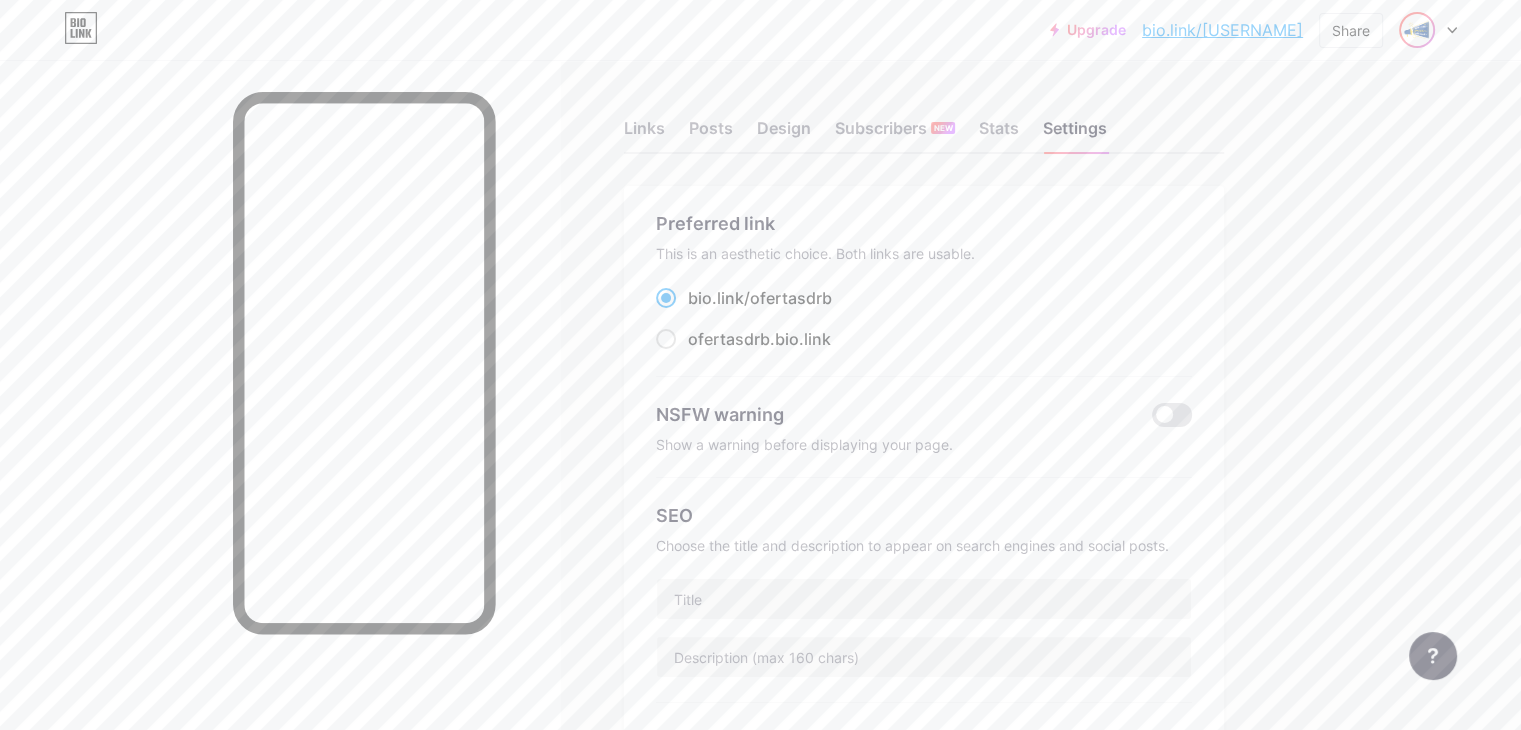 click at bounding box center [1428, 30] 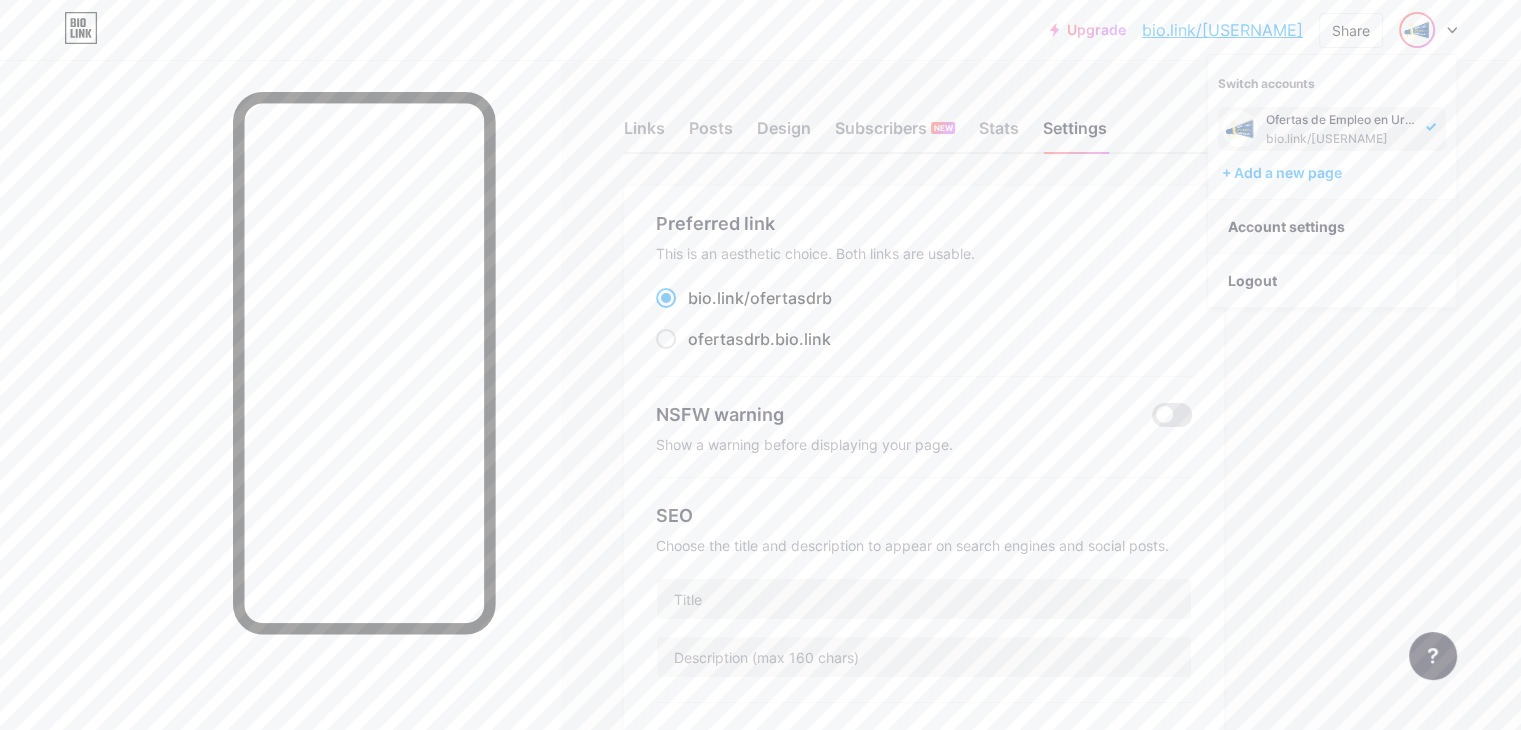 click on "Account settings" at bounding box center (1332, 227) 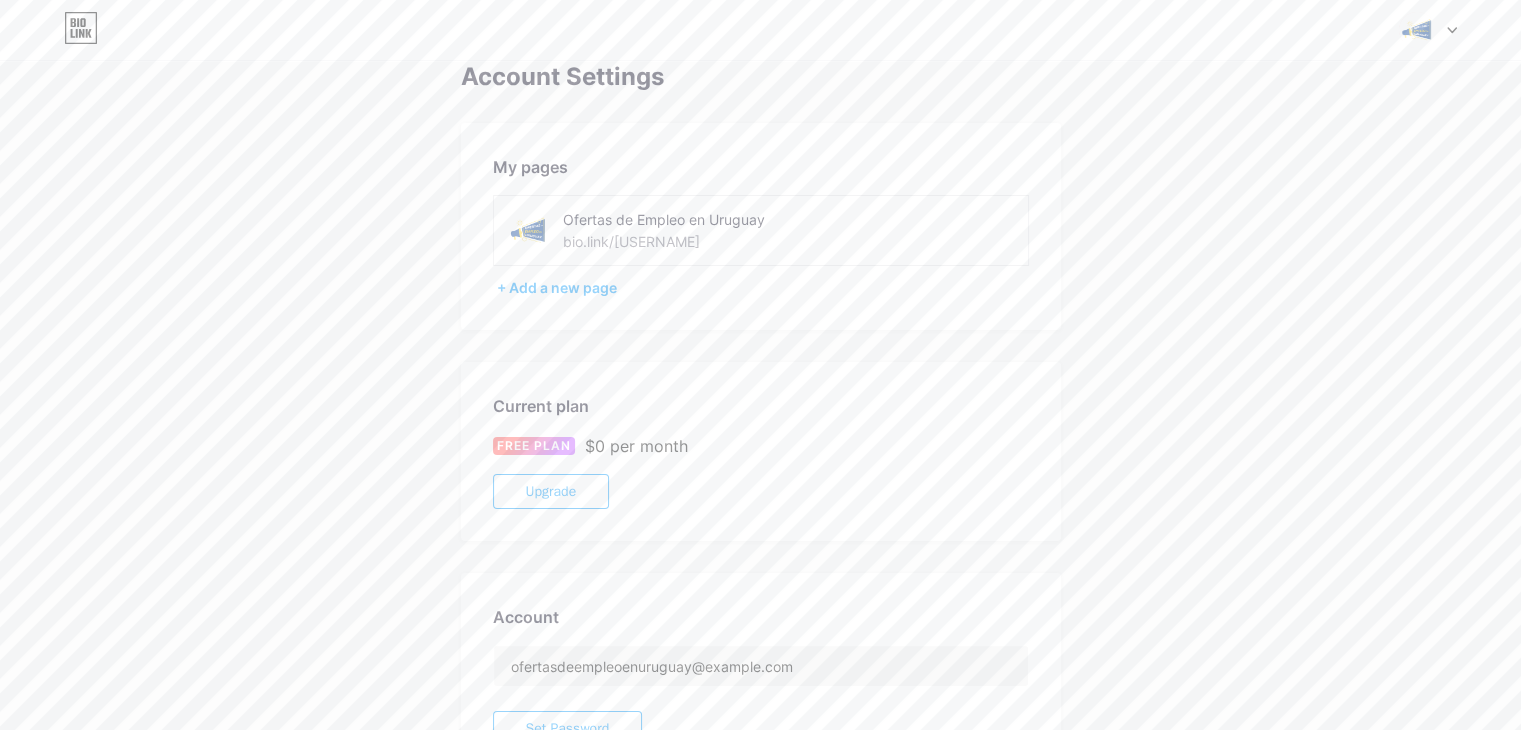 scroll, scrollTop: 0, scrollLeft: 0, axis: both 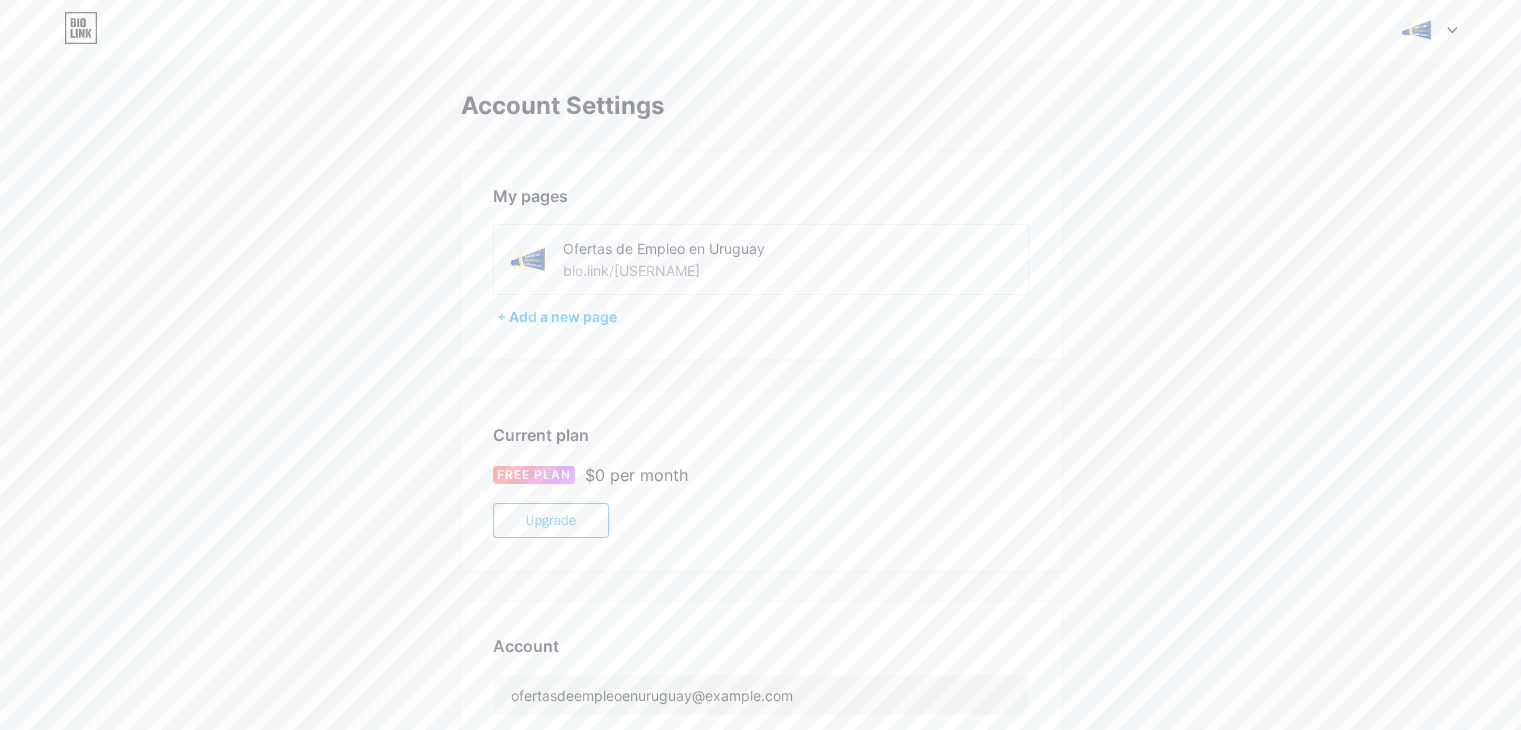 click 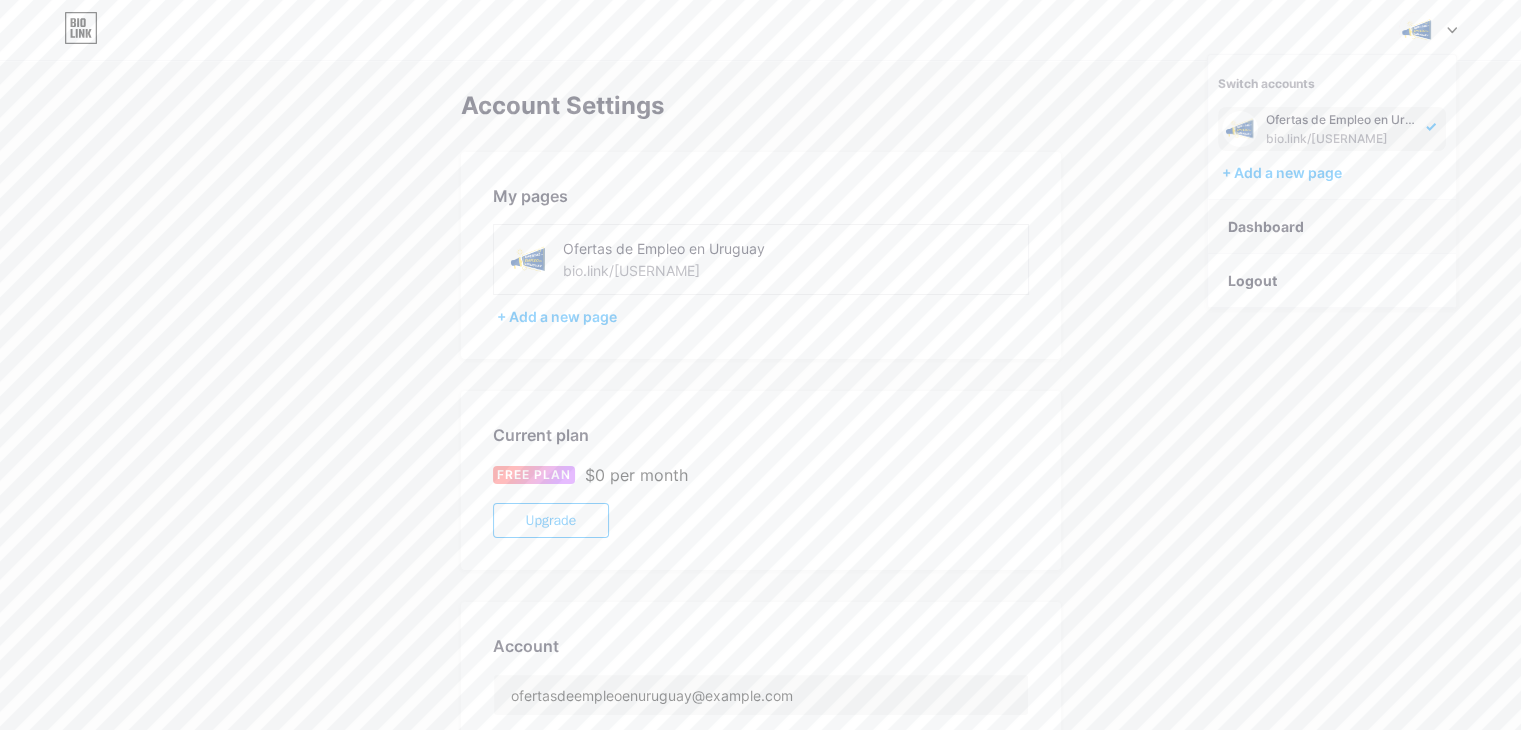 click on "Dashboard" at bounding box center (1332, 227) 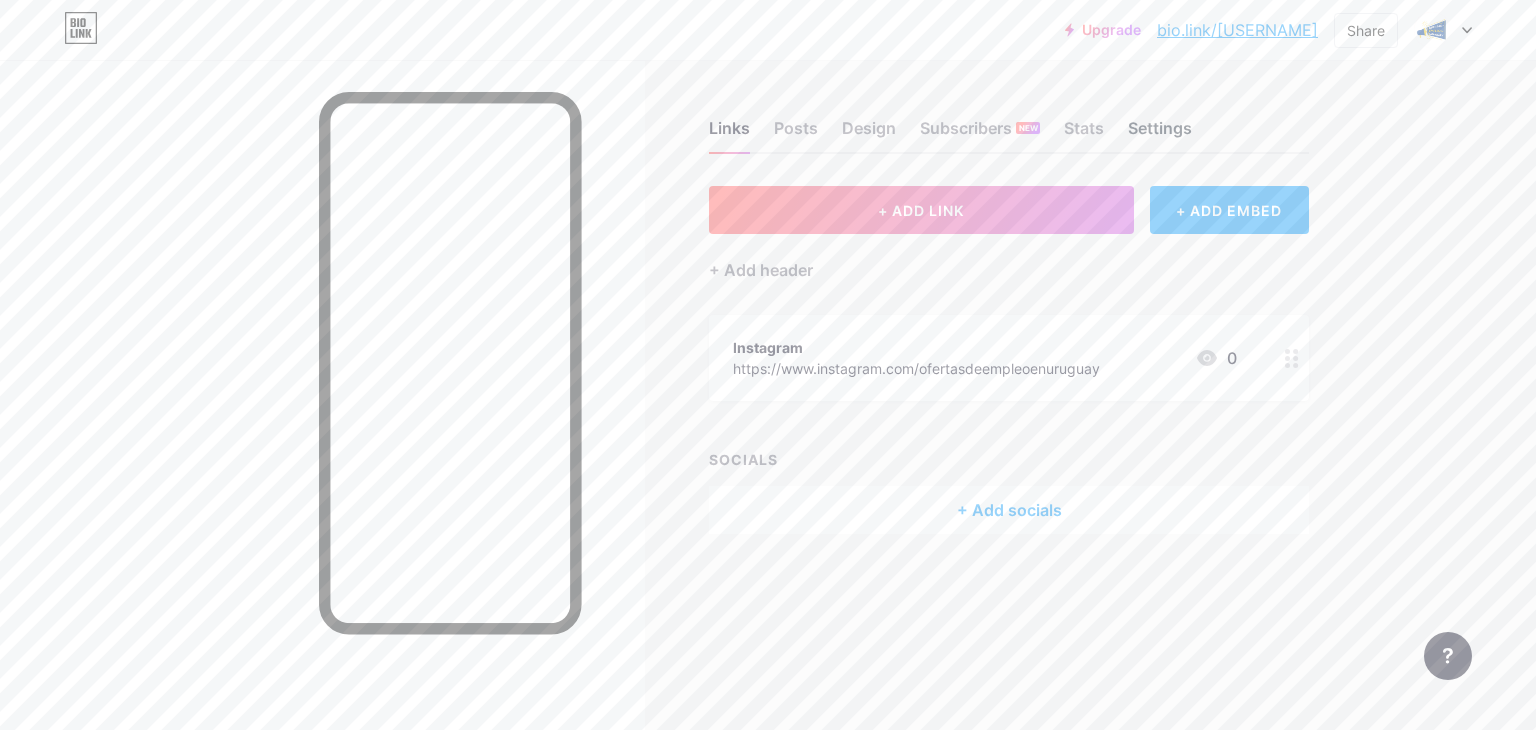 click on "Settings" at bounding box center (1160, 134) 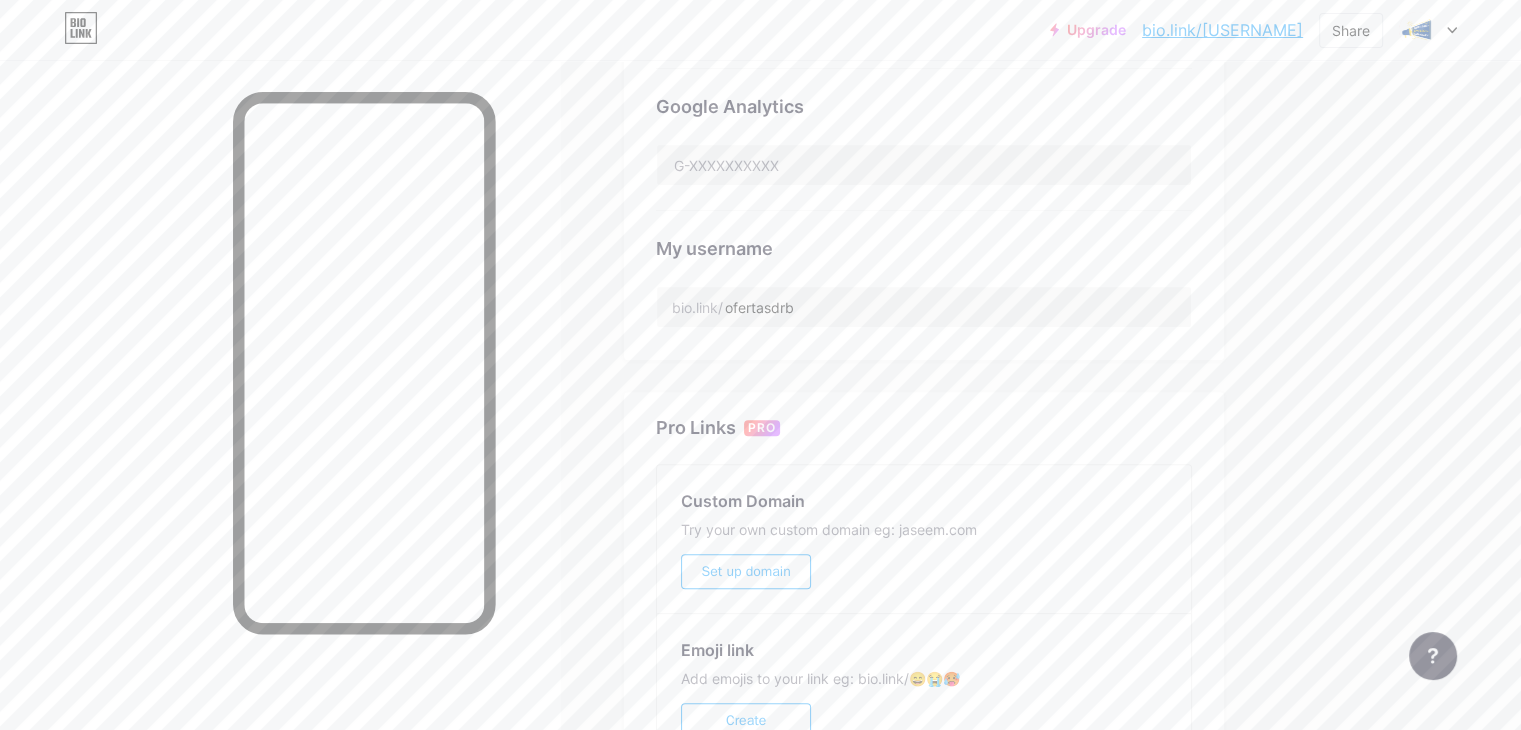 scroll, scrollTop: 700, scrollLeft: 0, axis: vertical 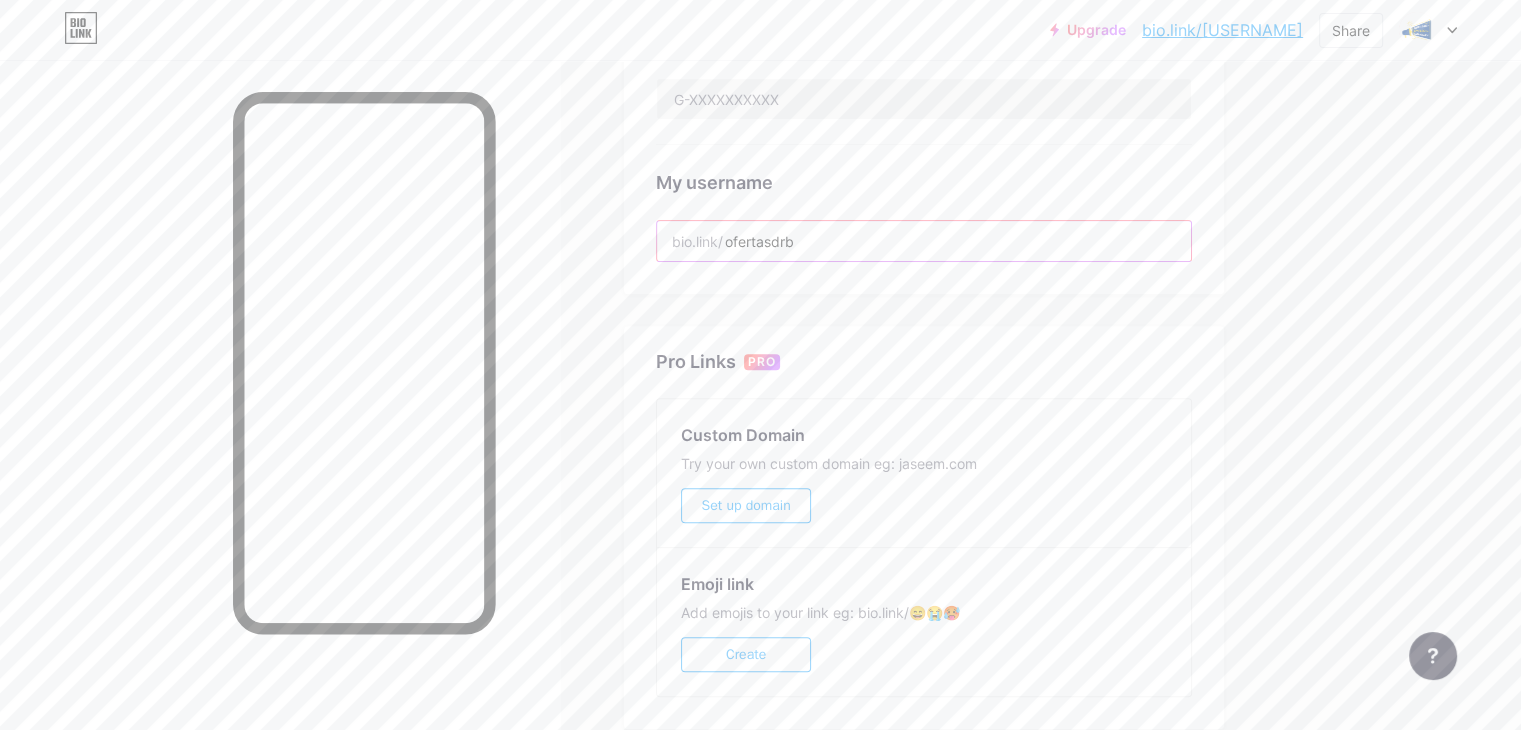 drag, startPoint x: 812, startPoint y: 241, endPoint x: 930, endPoint y: 244, distance: 118.03813 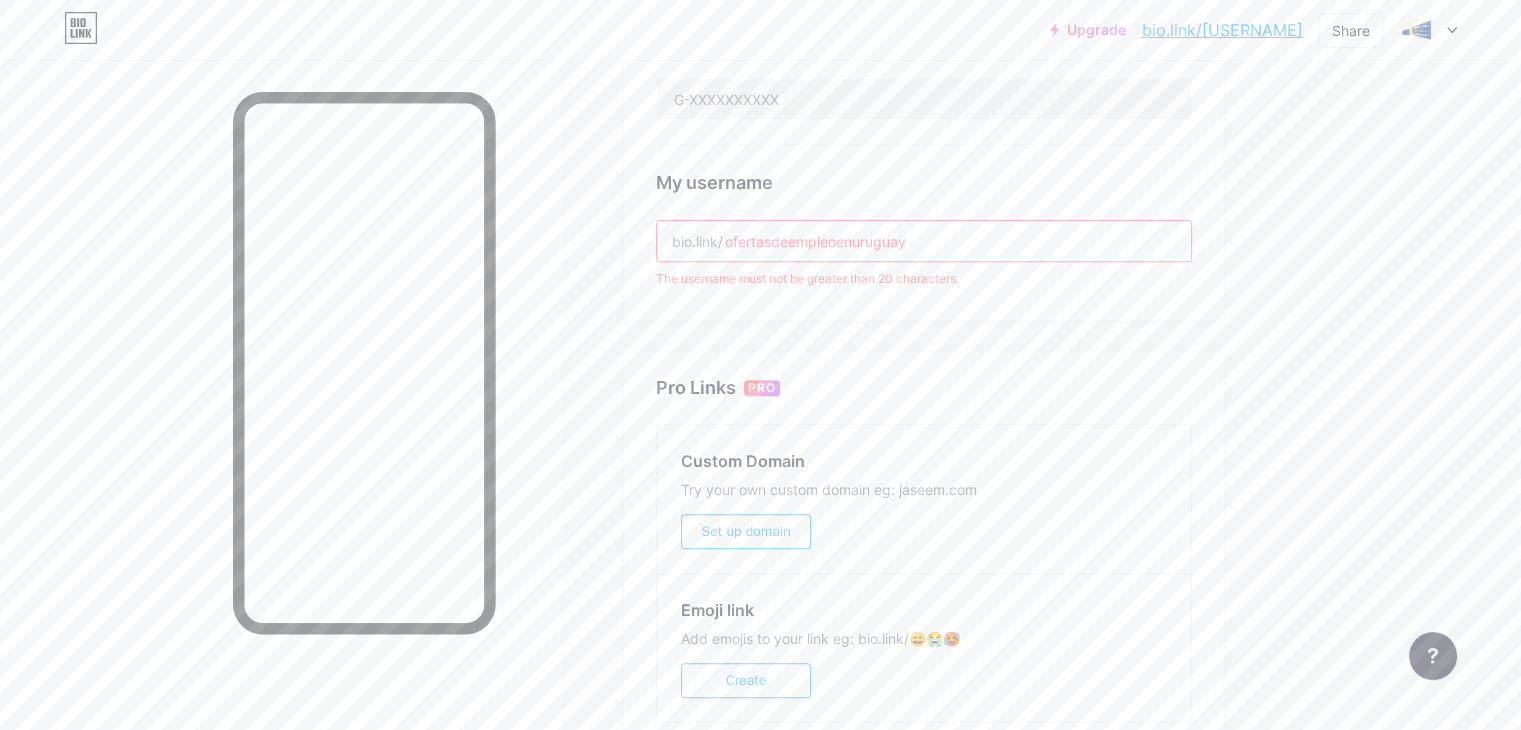 click on "ofertasdeempleoenuruguay" at bounding box center (924, 241) 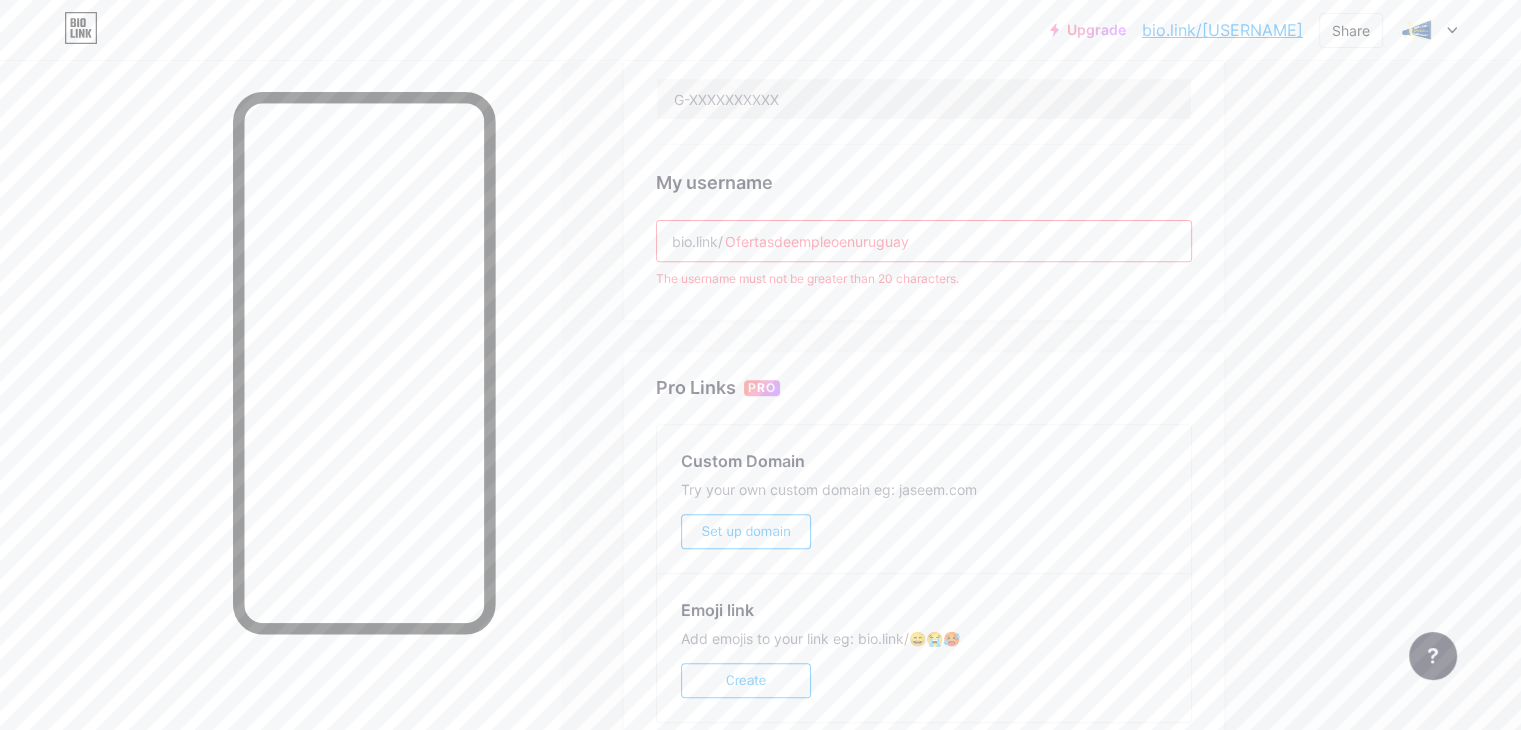 click on "Ofertasdeempleoenuruguay" at bounding box center (924, 241) 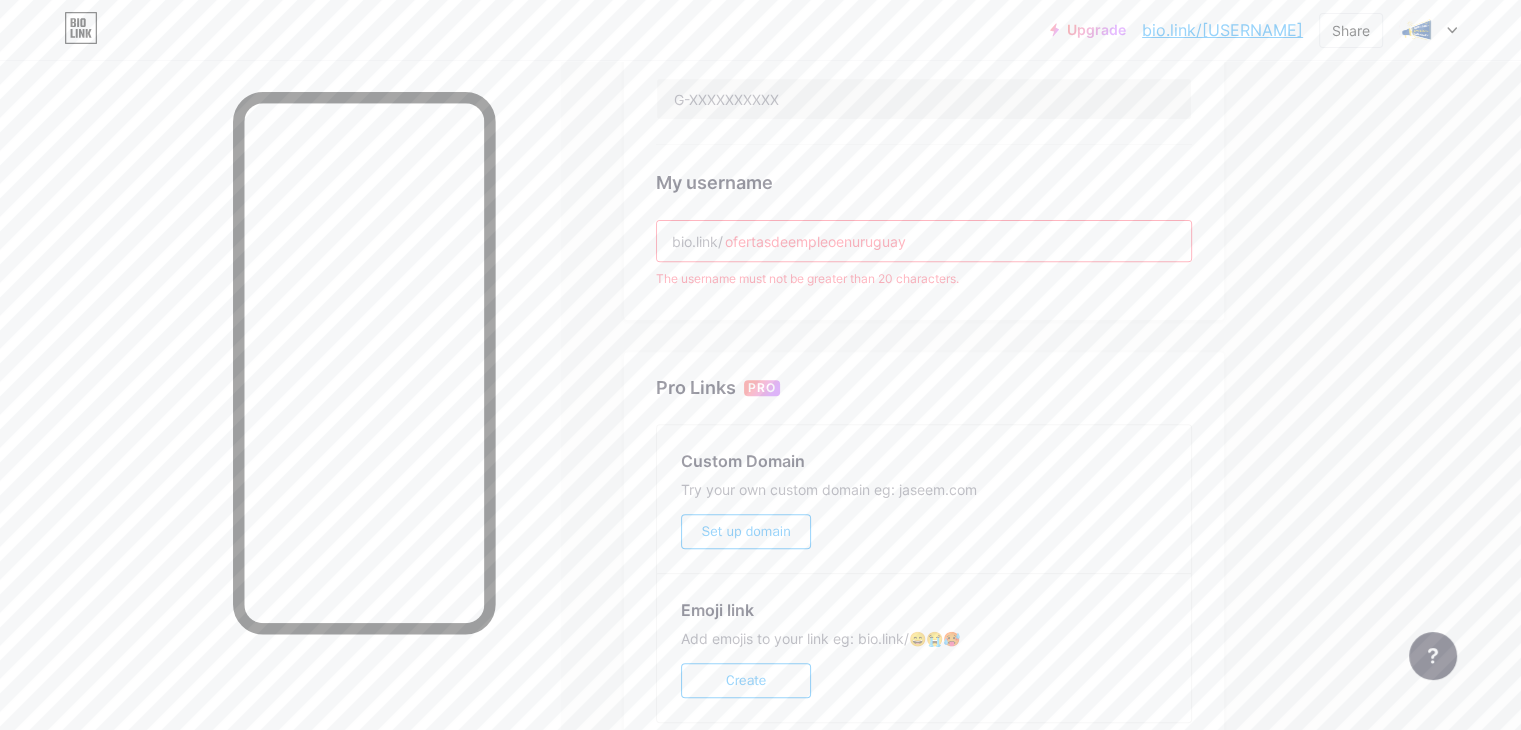 drag, startPoint x: 919, startPoint y: 239, endPoint x: 1075, endPoint y: 249, distance: 156.32019 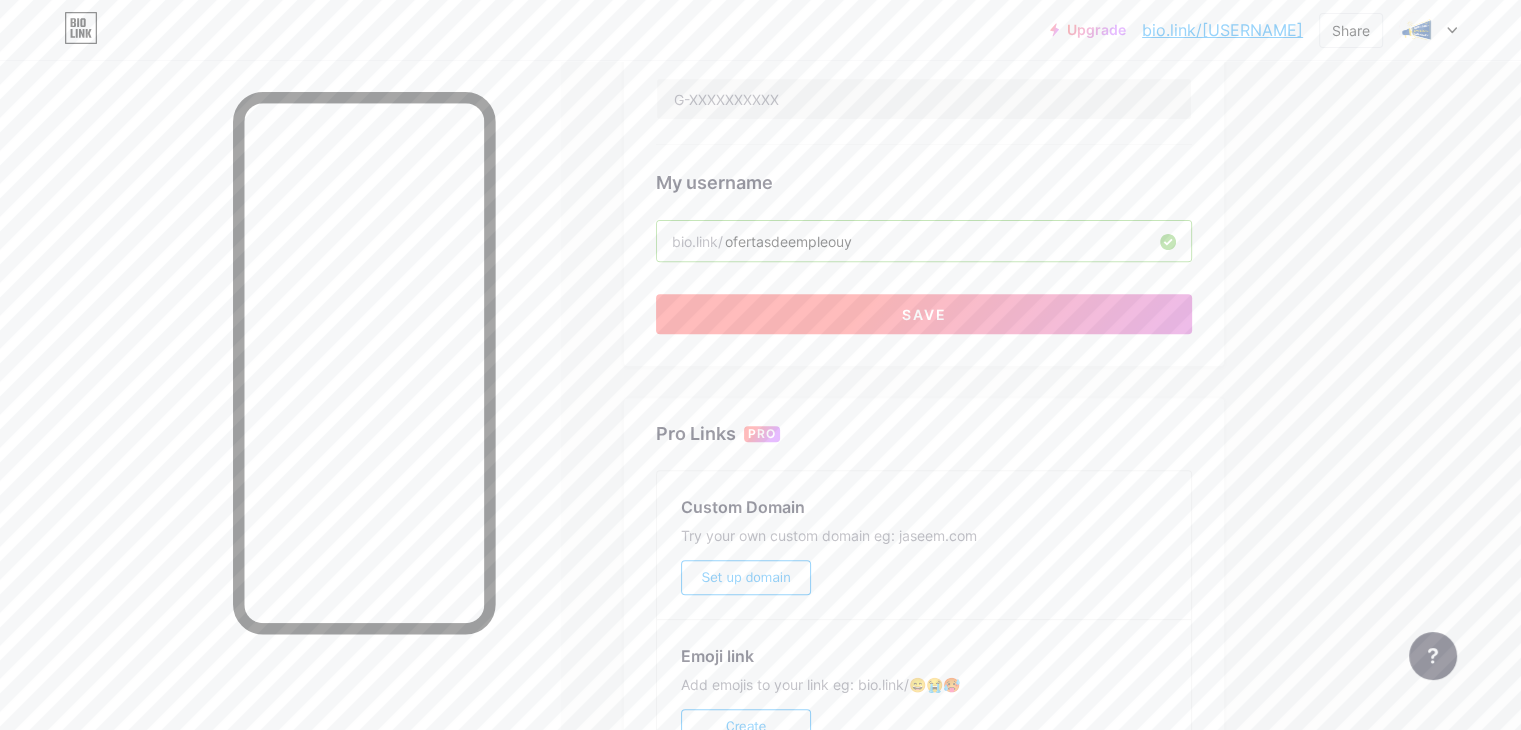 type on "ofertasdeempleouy" 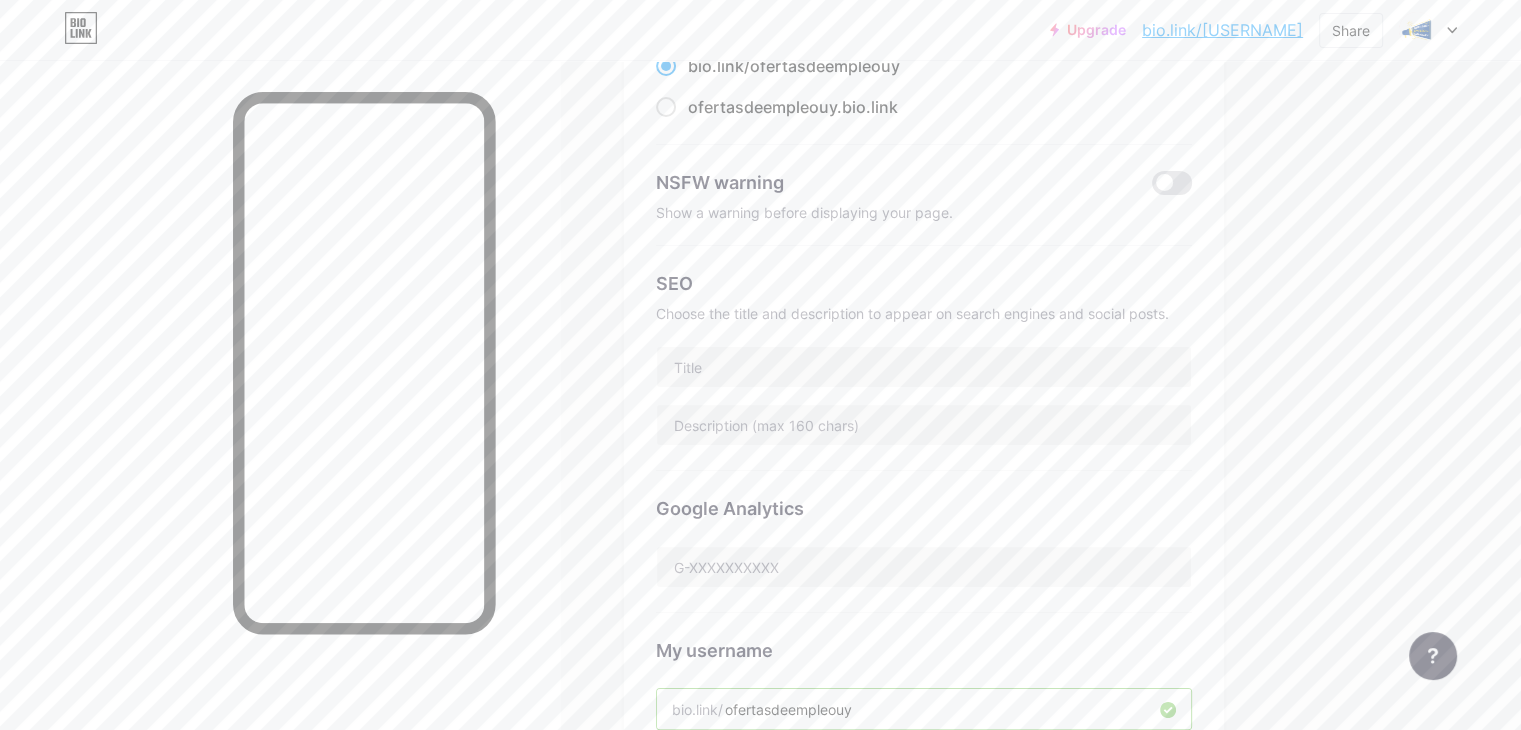 scroll, scrollTop: 0, scrollLeft: 0, axis: both 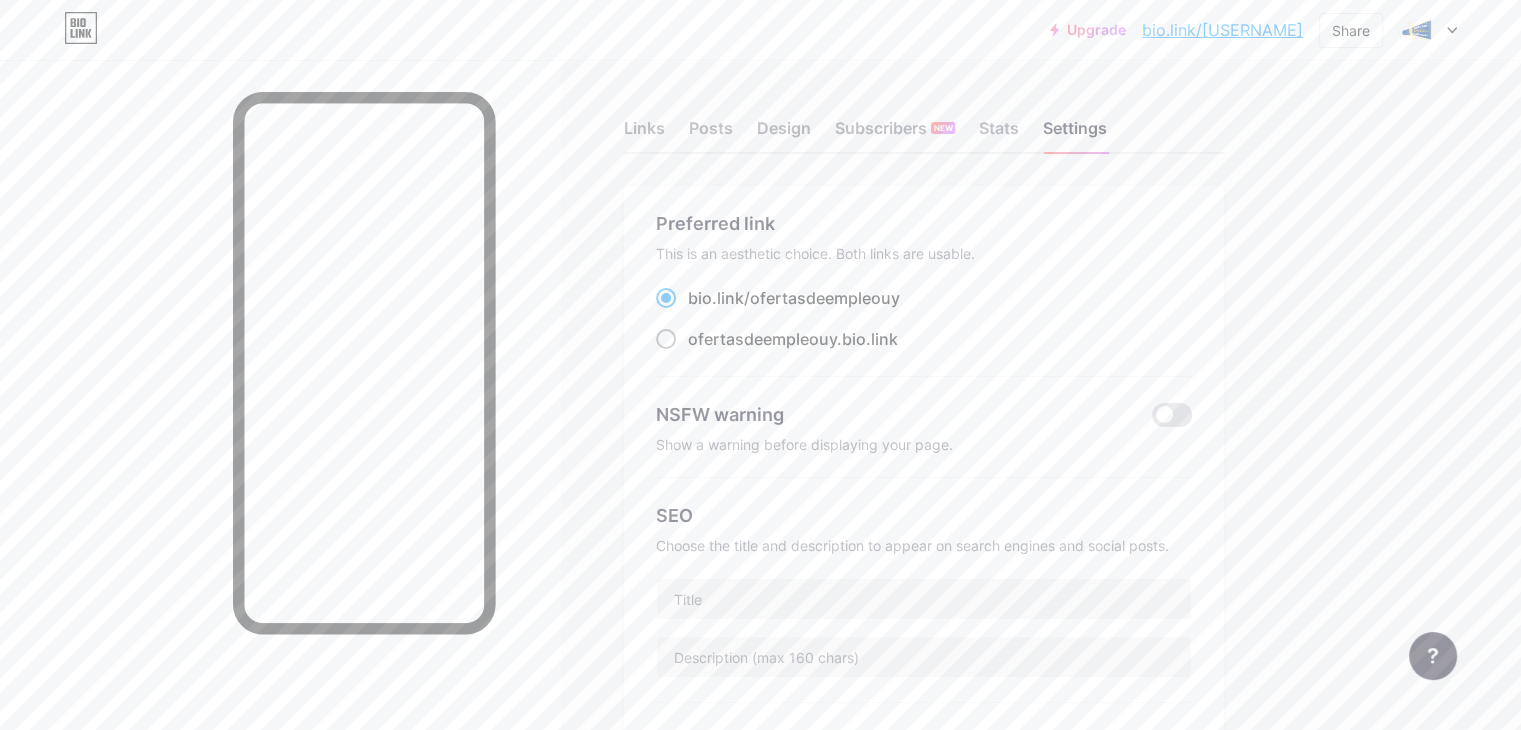 click on "ofertasdeempleouy .bio.link" at bounding box center (777, 339) 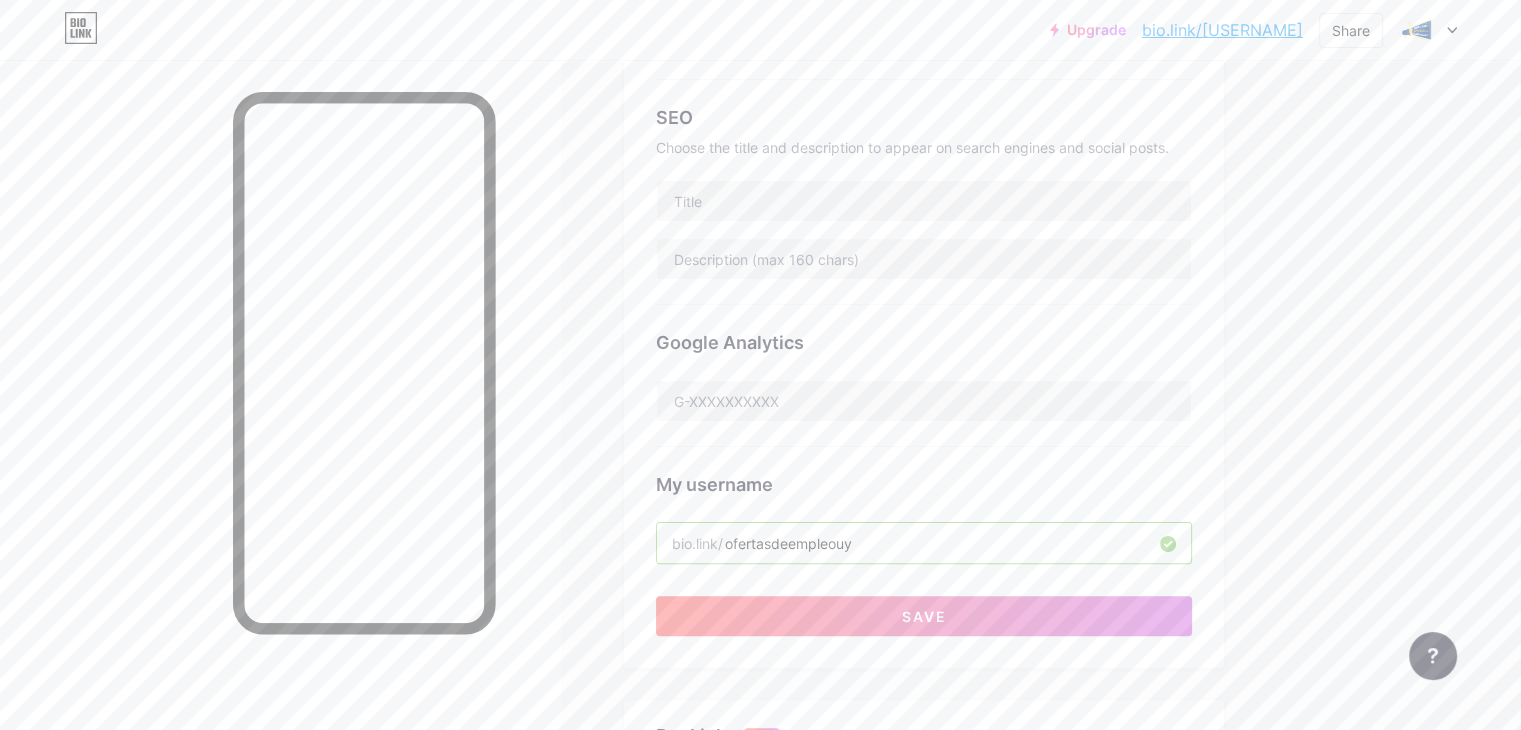 scroll, scrollTop: 400, scrollLeft: 0, axis: vertical 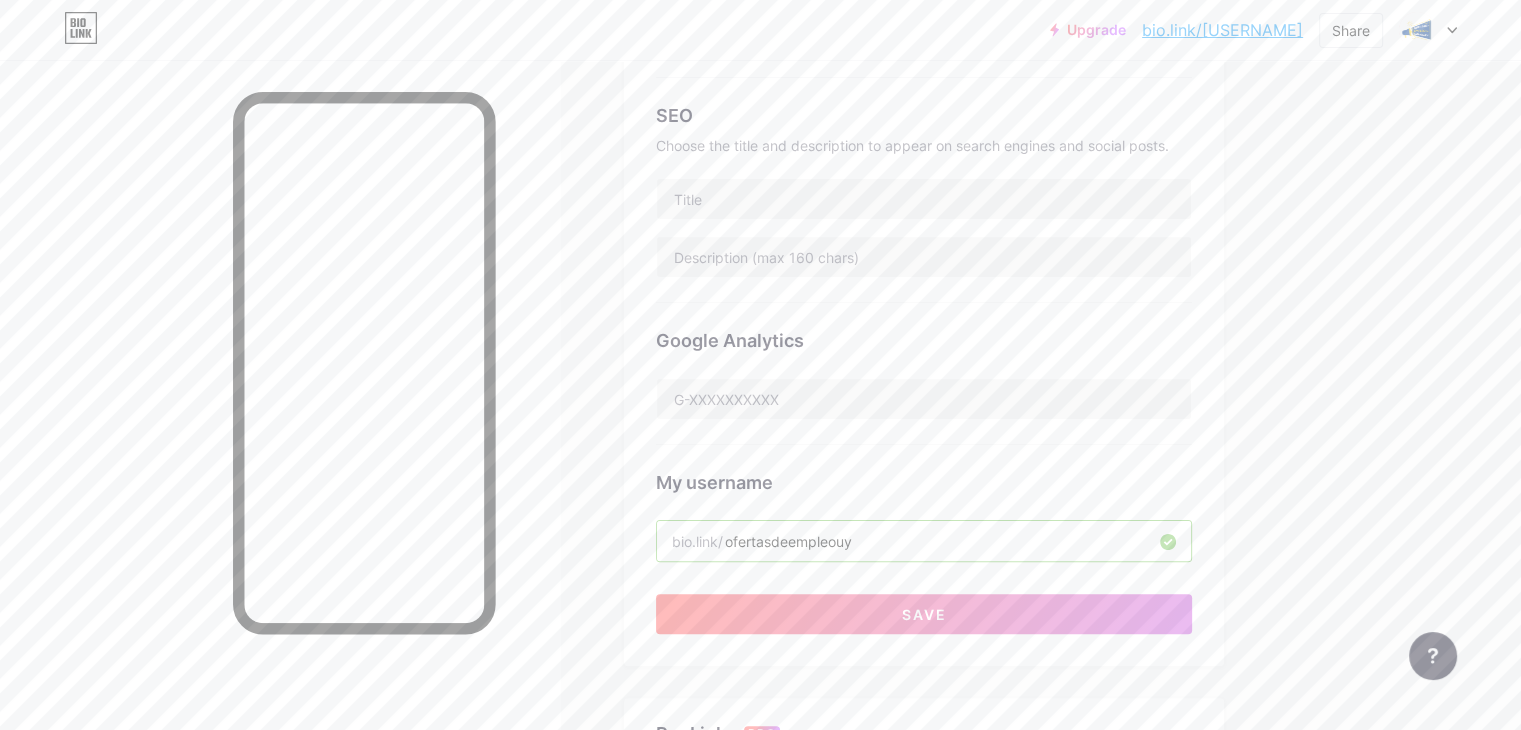 click on "ofertasdeempleouy" at bounding box center [924, 541] 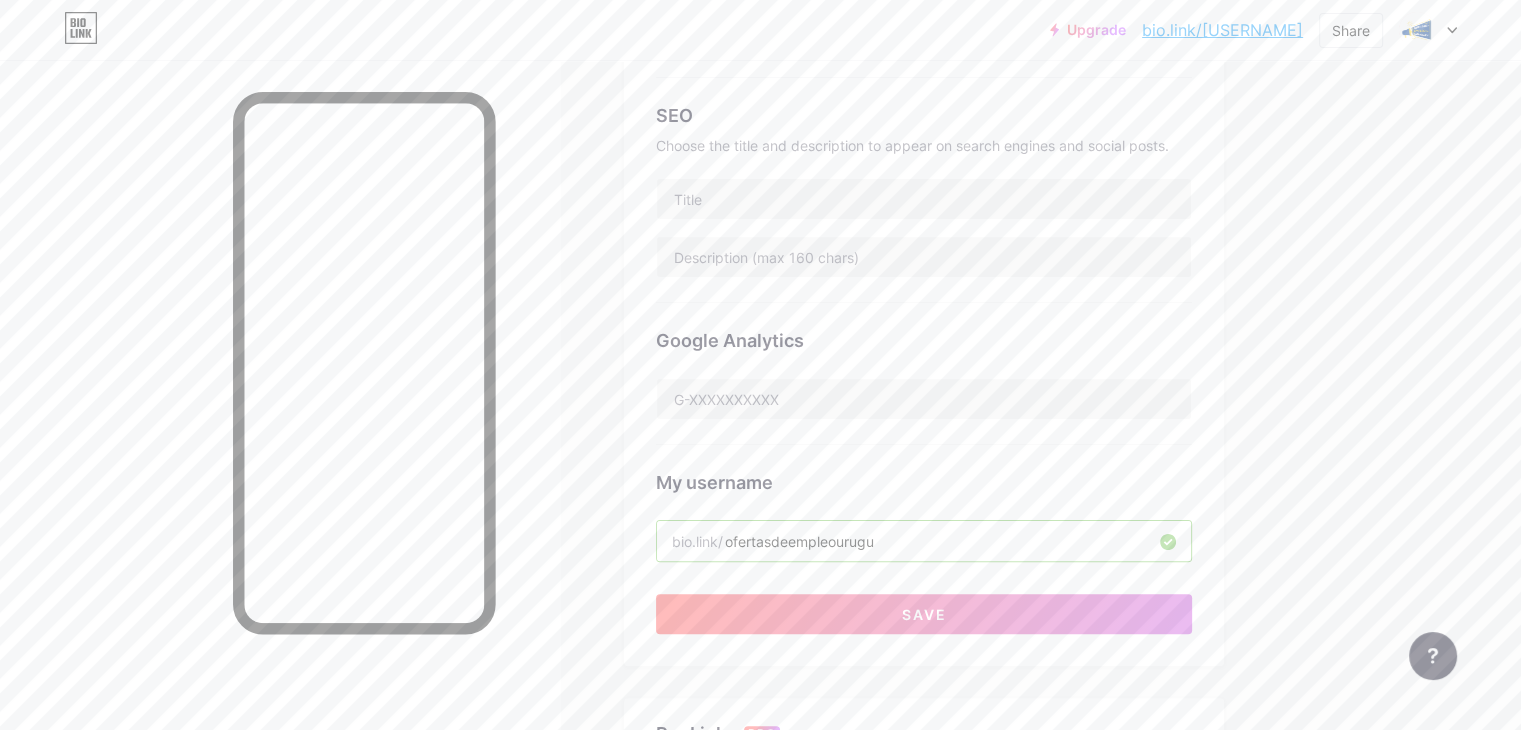 drag, startPoint x: 924, startPoint y: 538, endPoint x: 1031, endPoint y: 538, distance: 107 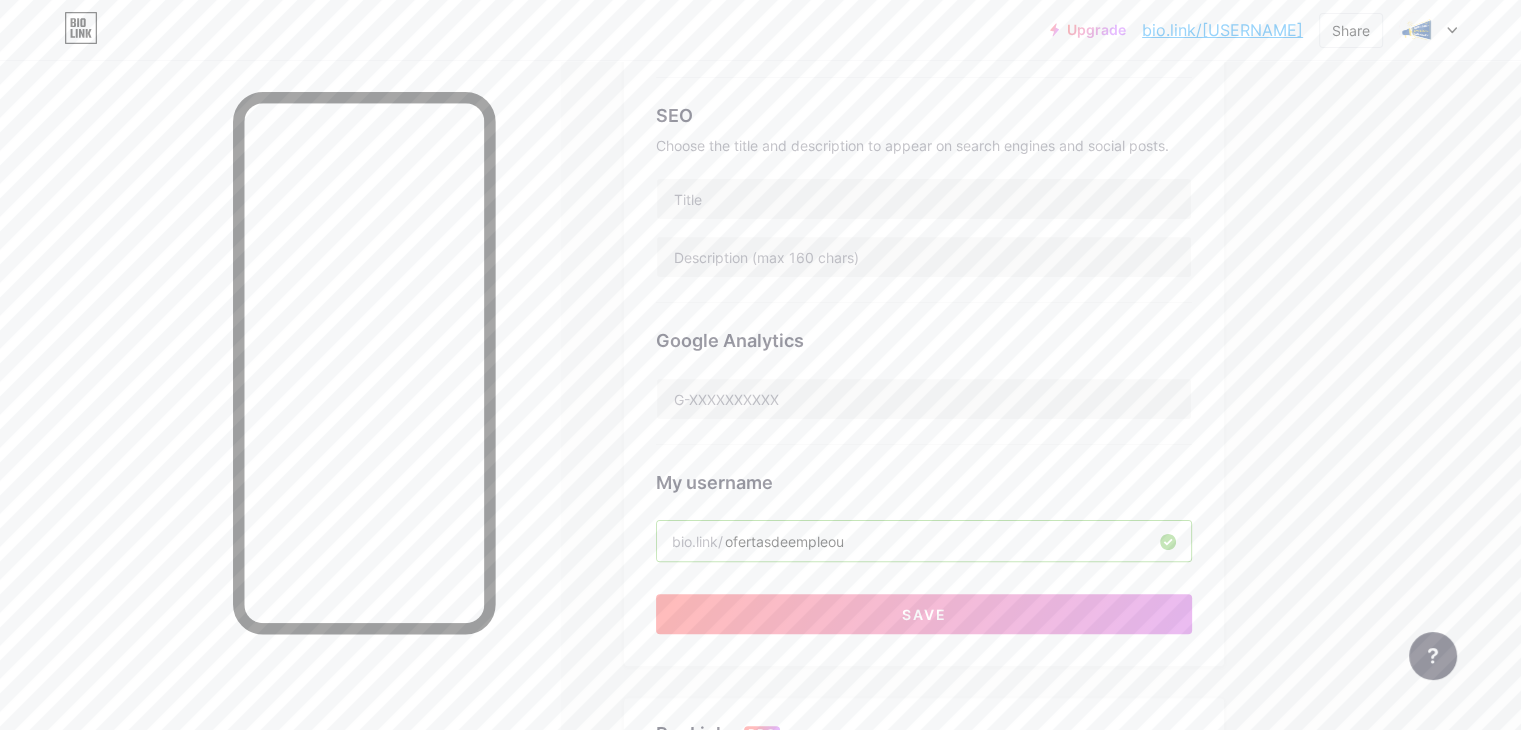 type on "ofertasdeempleouy" 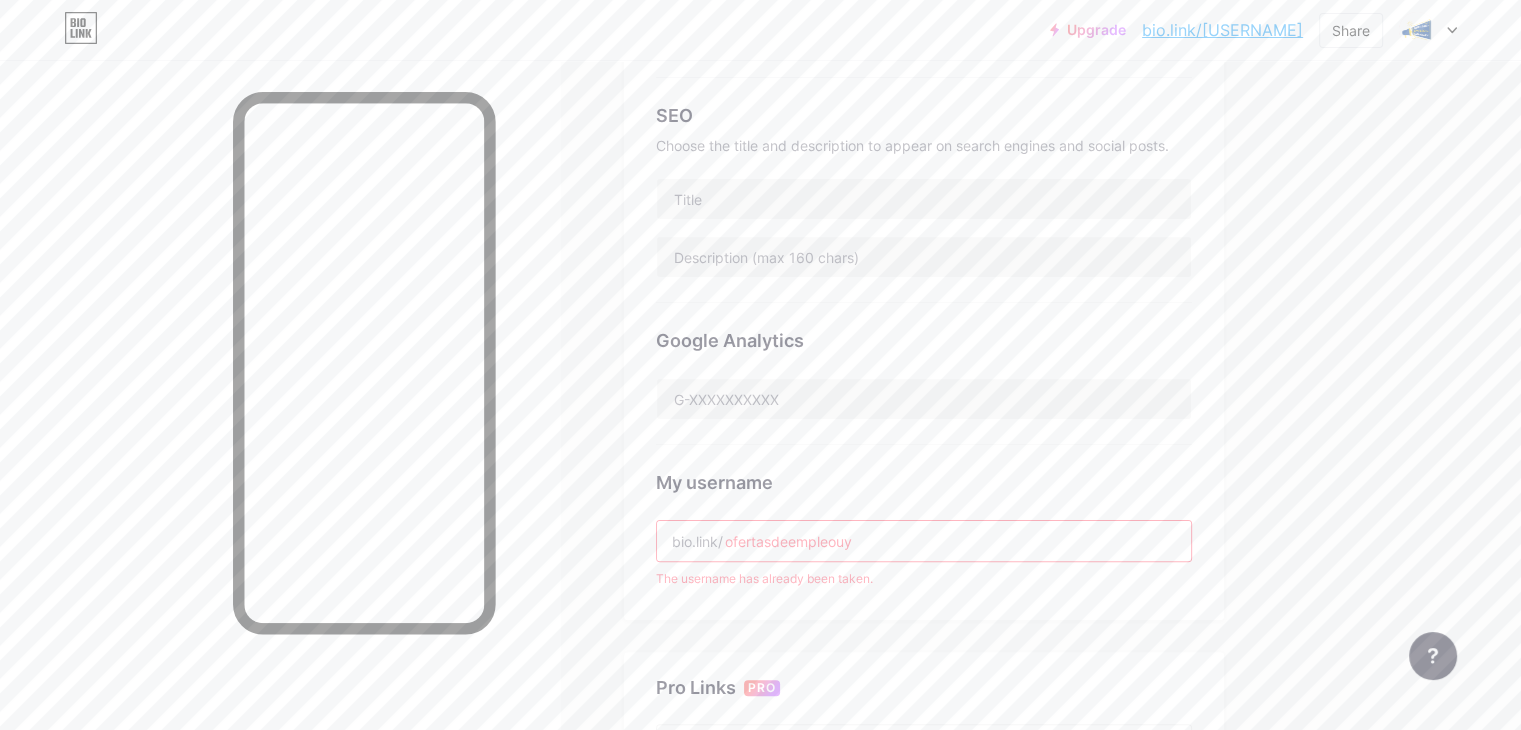 scroll, scrollTop: 0, scrollLeft: 0, axis: both 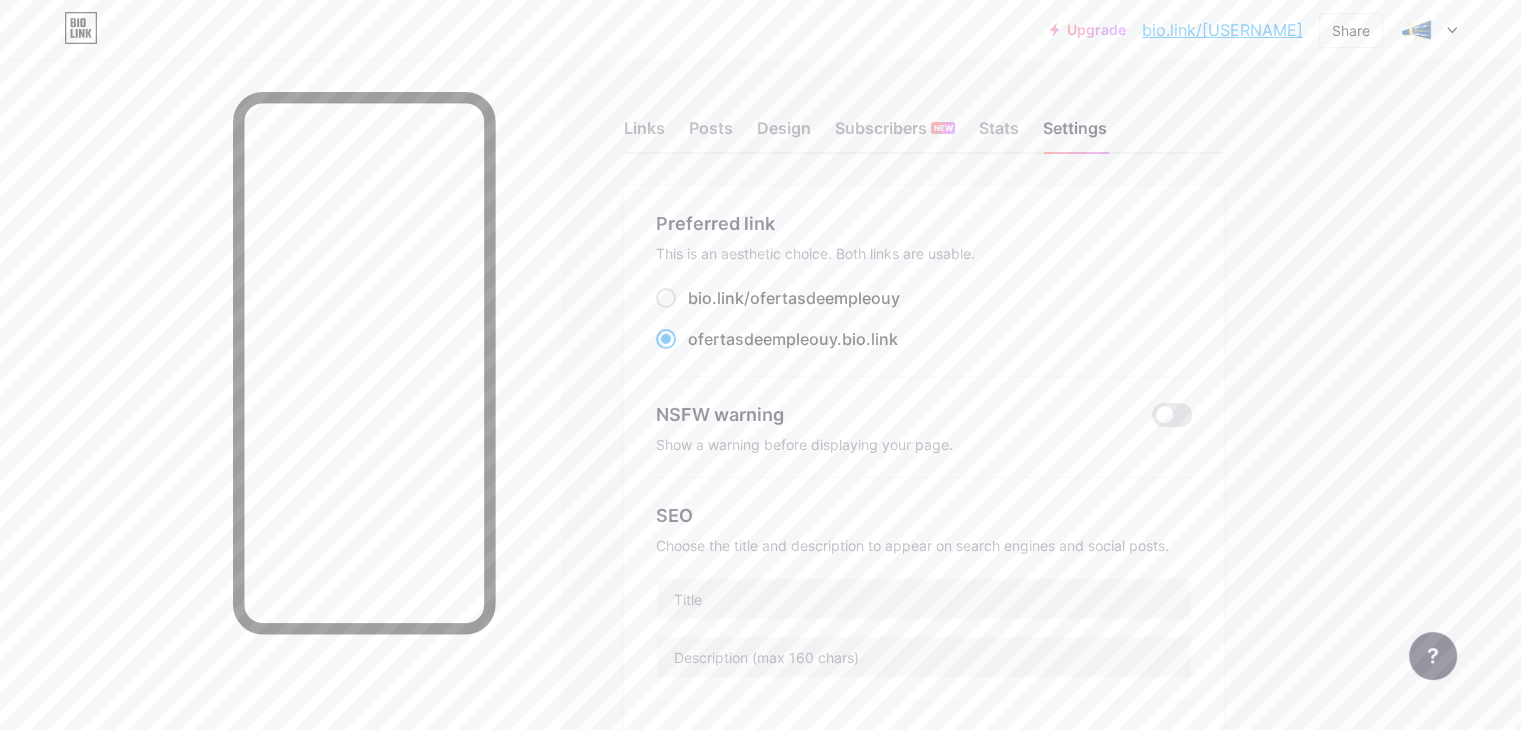 click 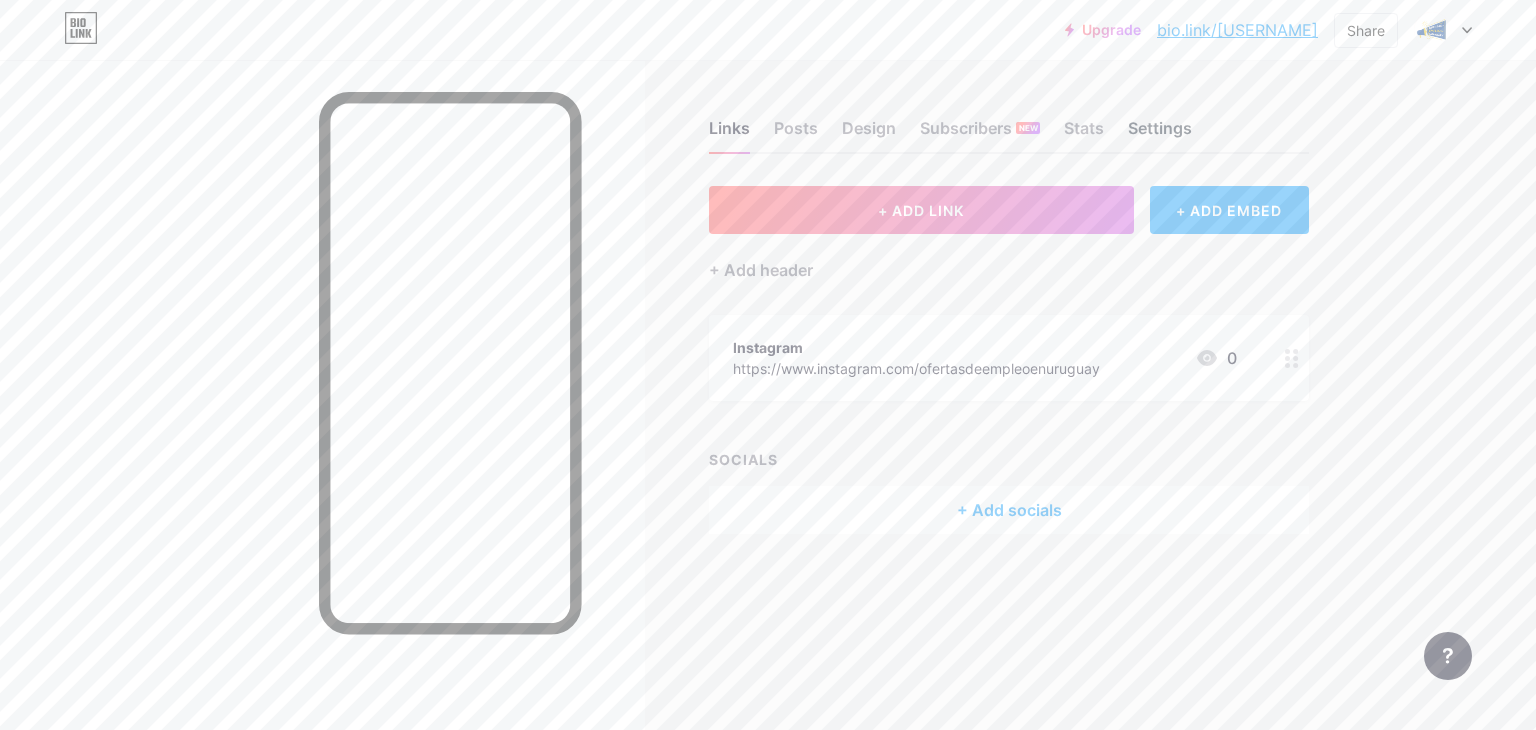 click on "Settings" at bounding box center (1160, 134) 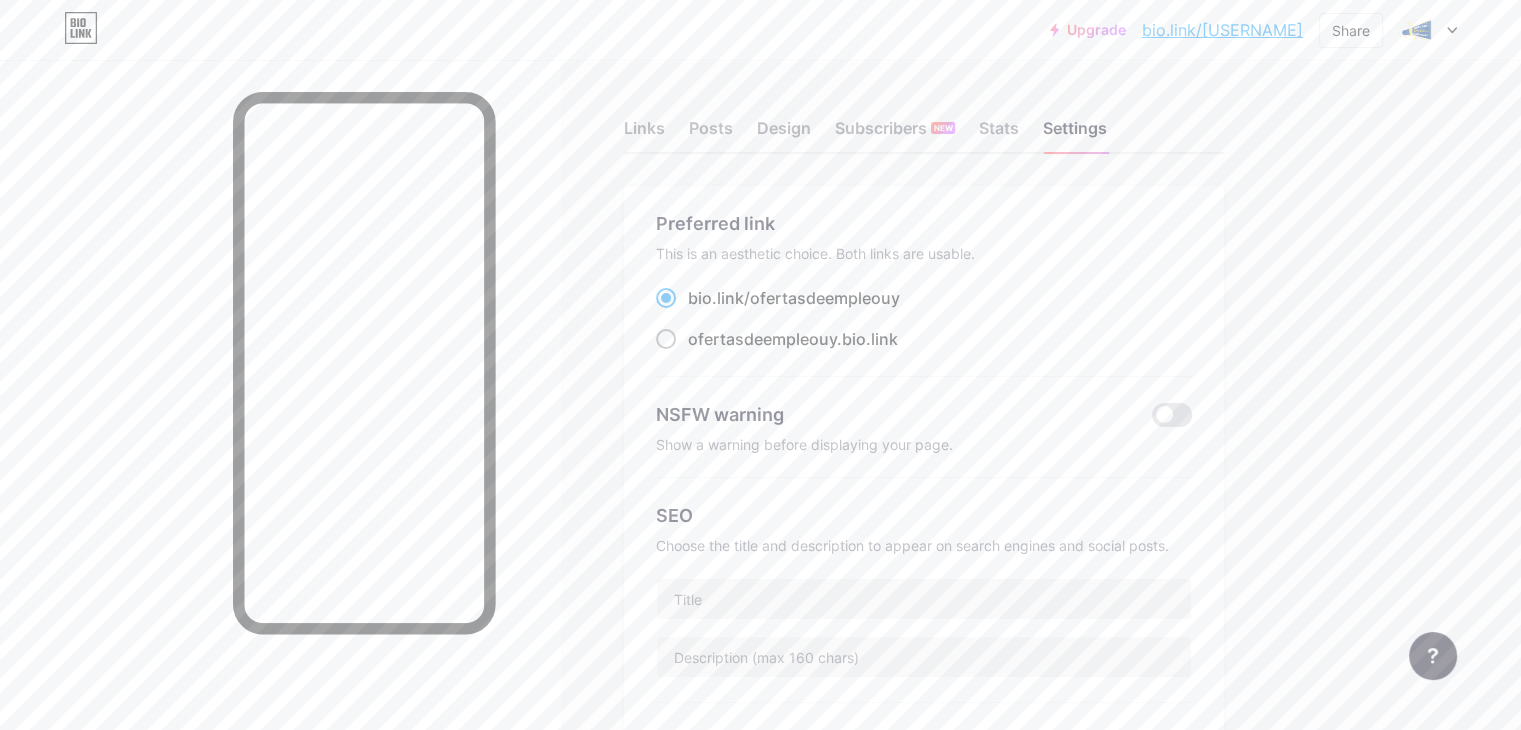 click on "ofertasdeempleouy" at bounding box center [762, 339] 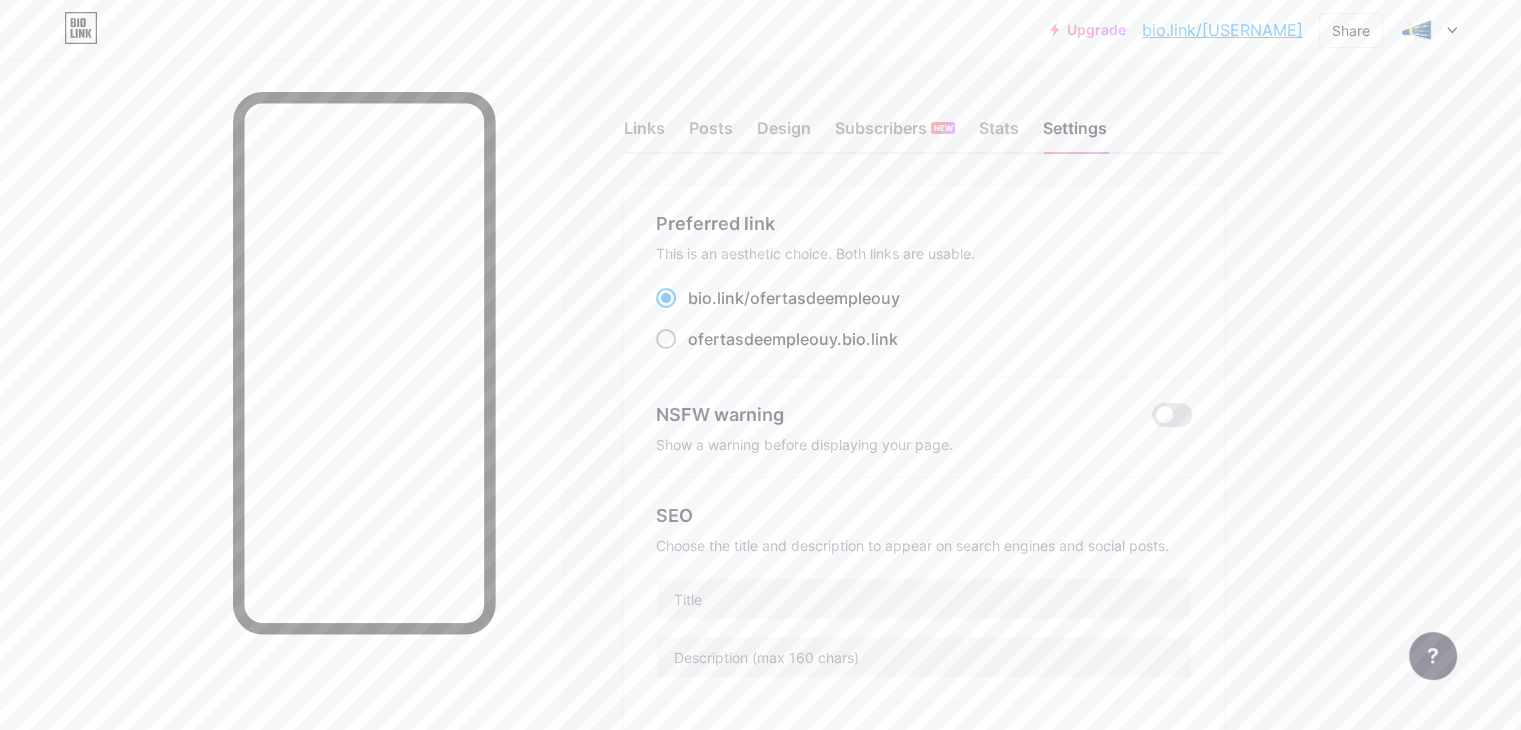 click on "ofertasdeempleouy .bio.link" at bounding box center (694, 357) 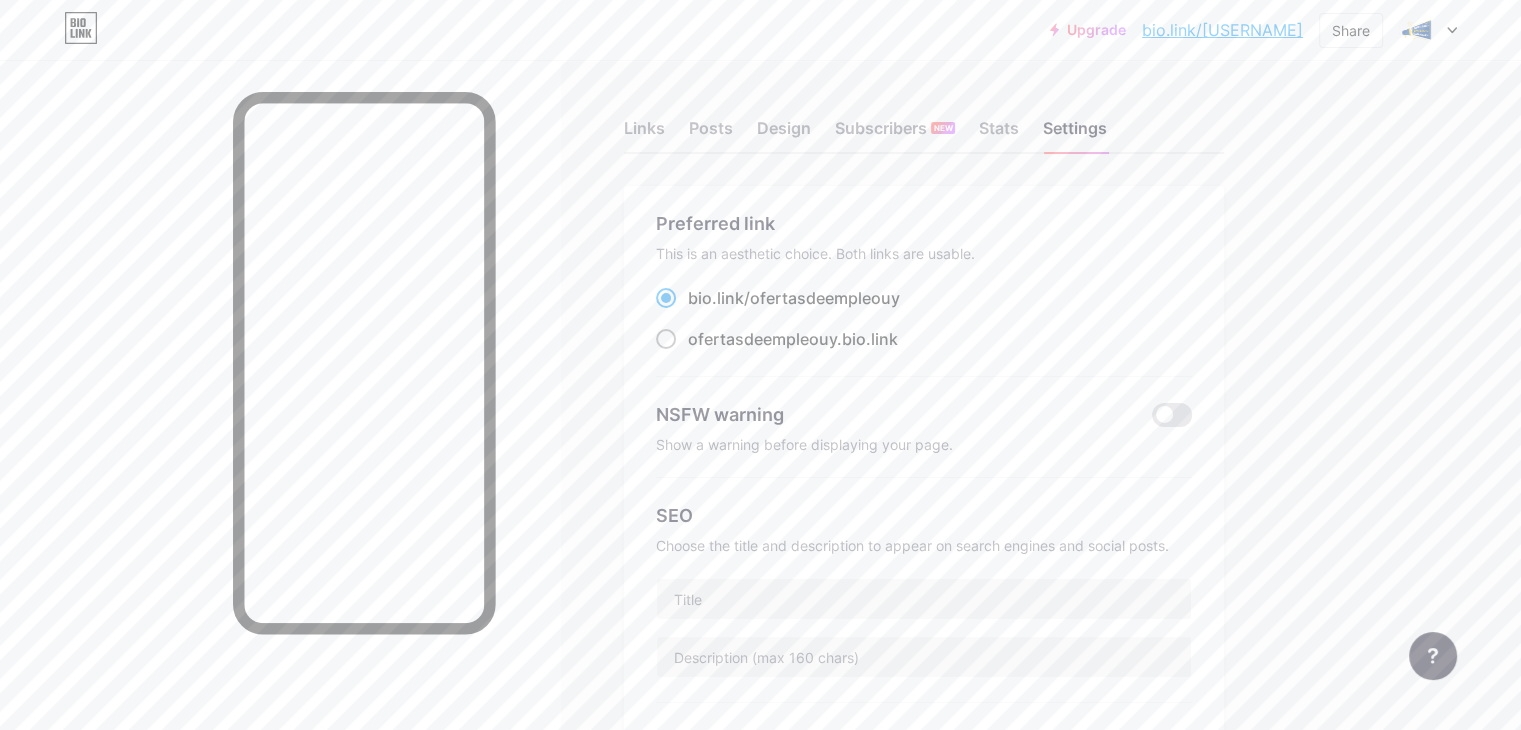 radio on "true" 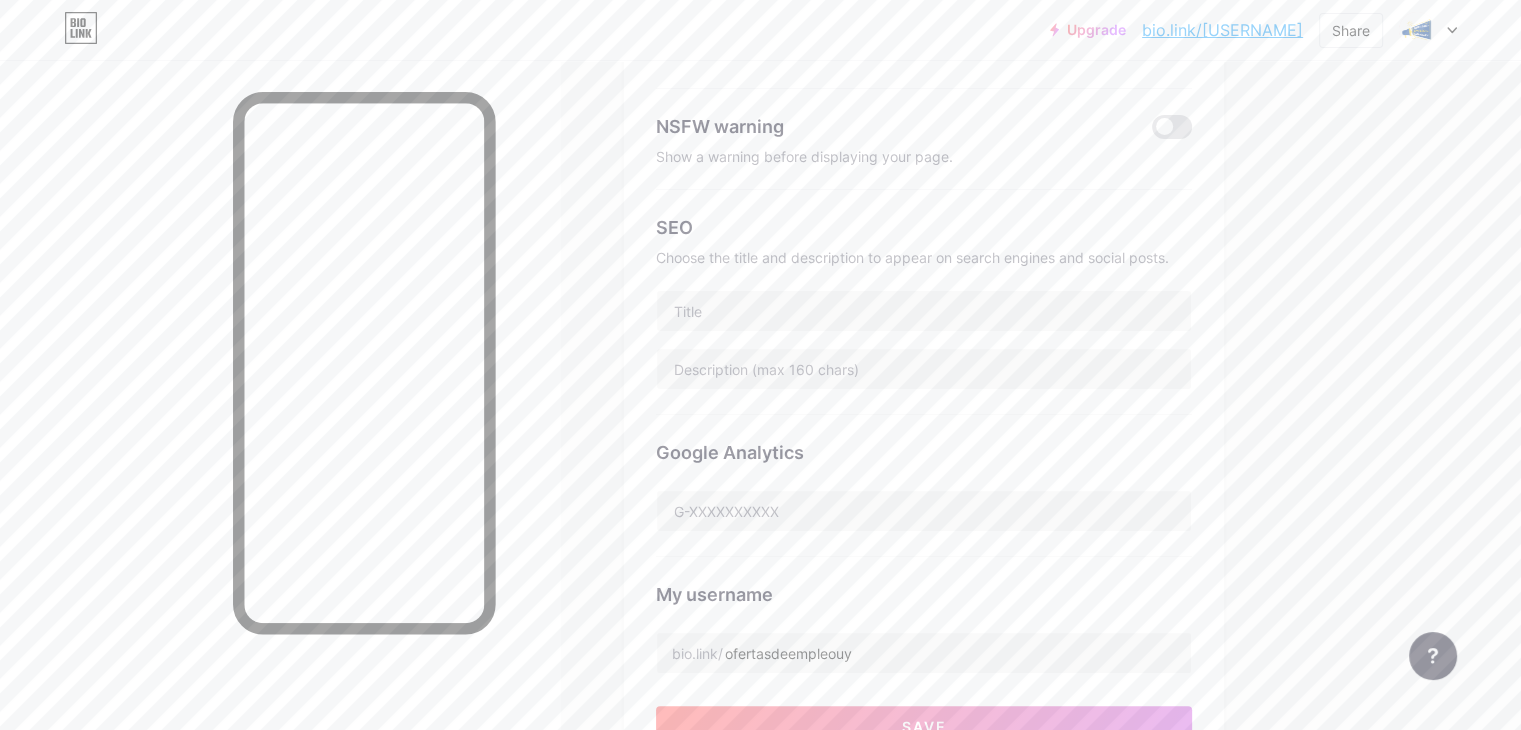 scroll, scrollTop: 700, scrollLeft: 0, axis: vertical 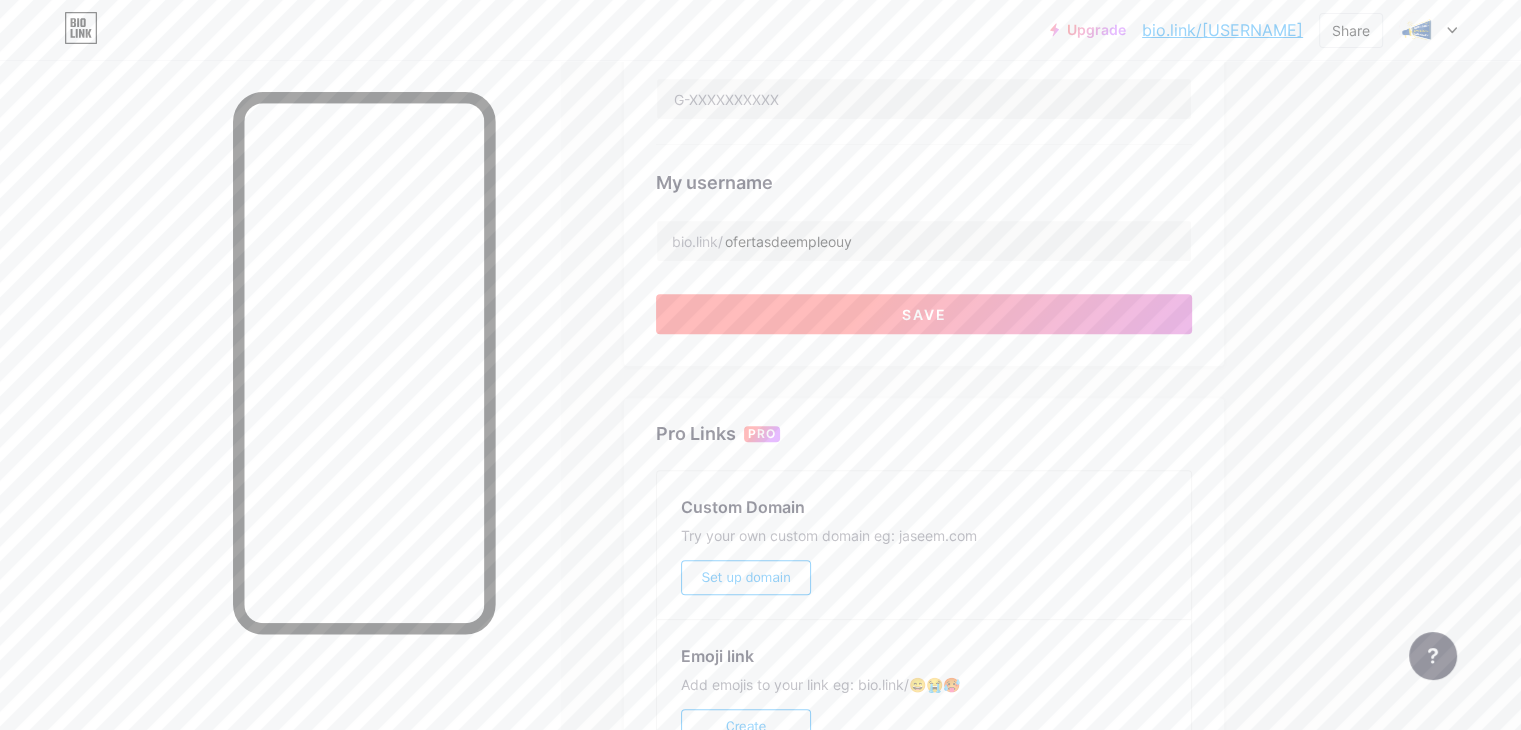 click on "Save" at bounding box center (924, 314) 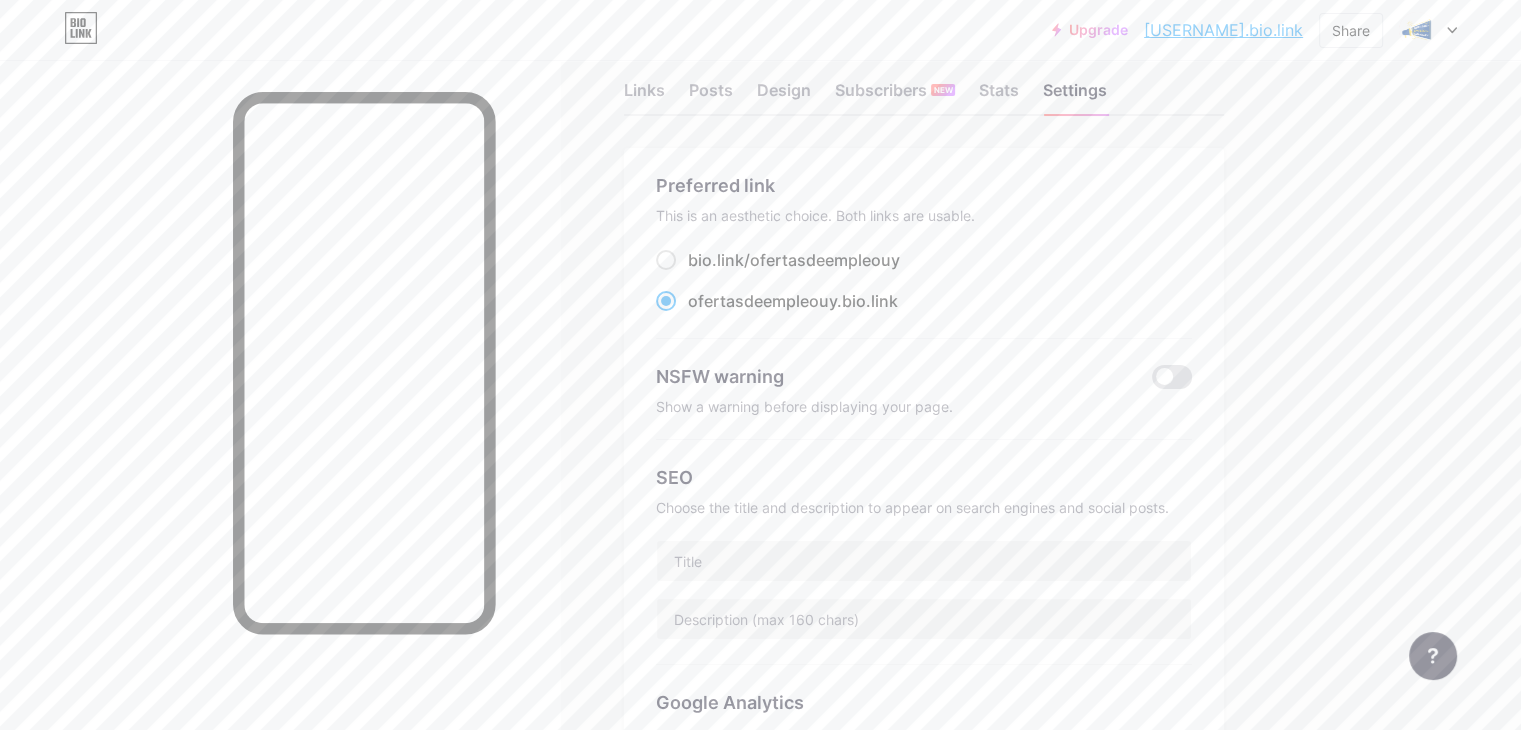 scroll, scrollTop: 0, scrollLeft: 0, axis: both 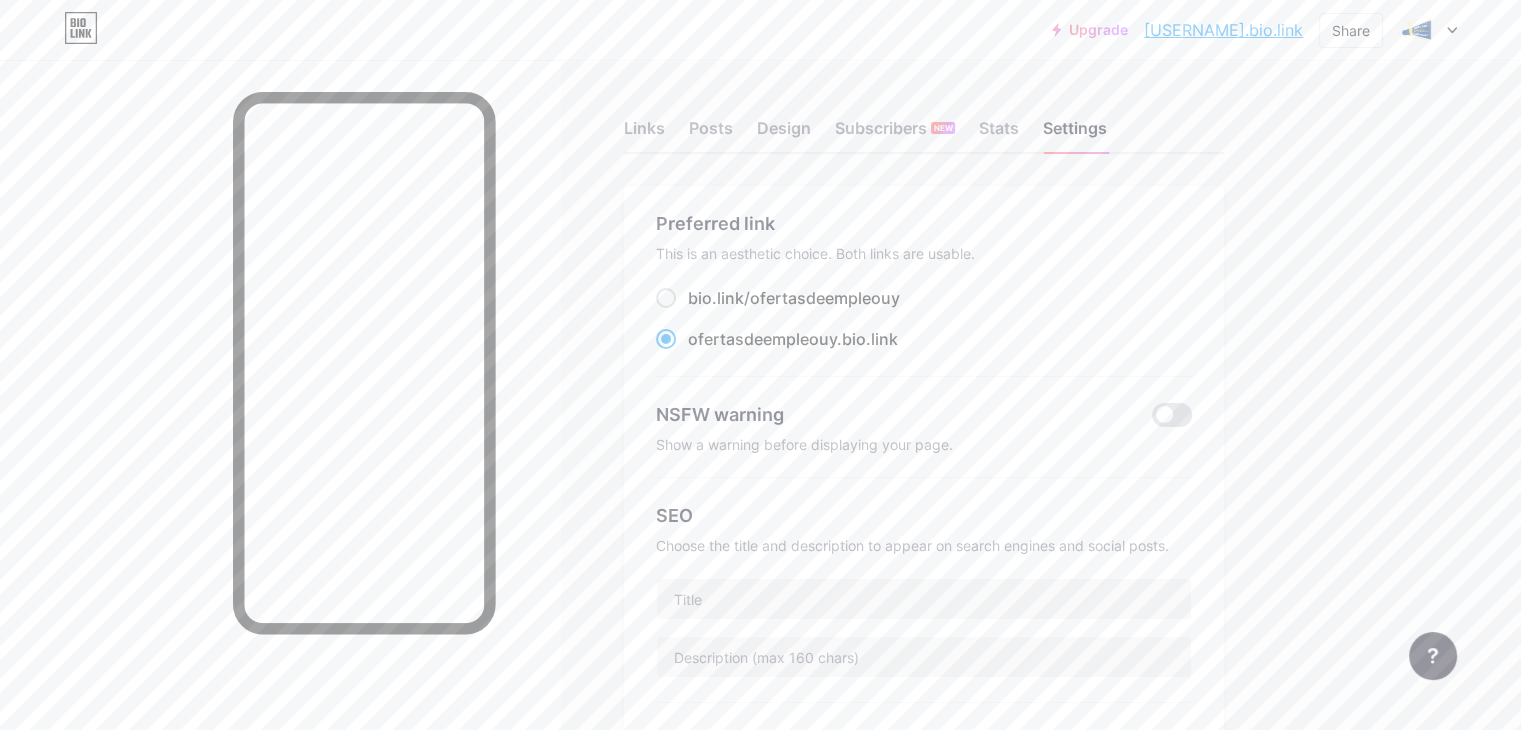 click on "ofertasdeempleouy.bio.link" at bounding box center (1223, 30) 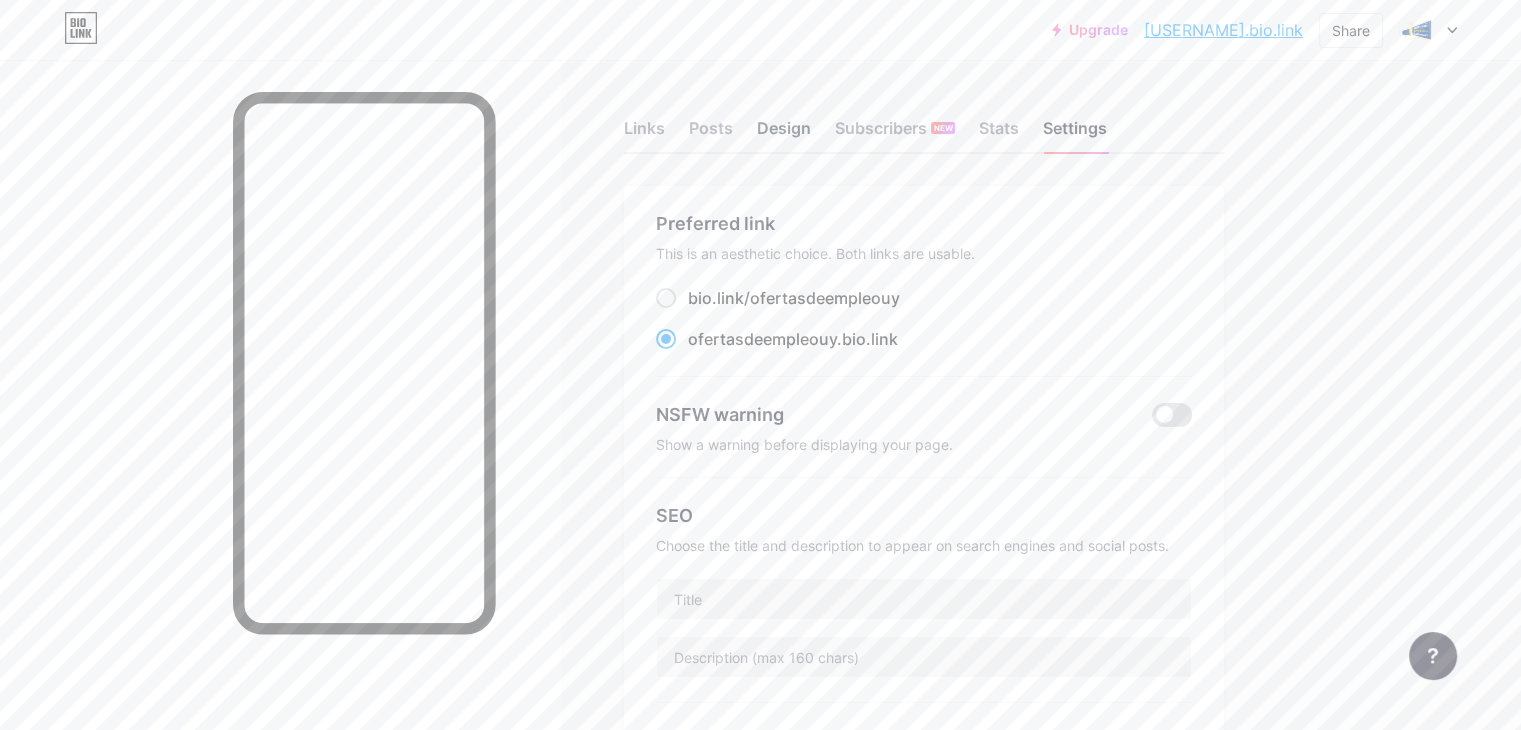 click on "Design" at bounding box center [784, 134] 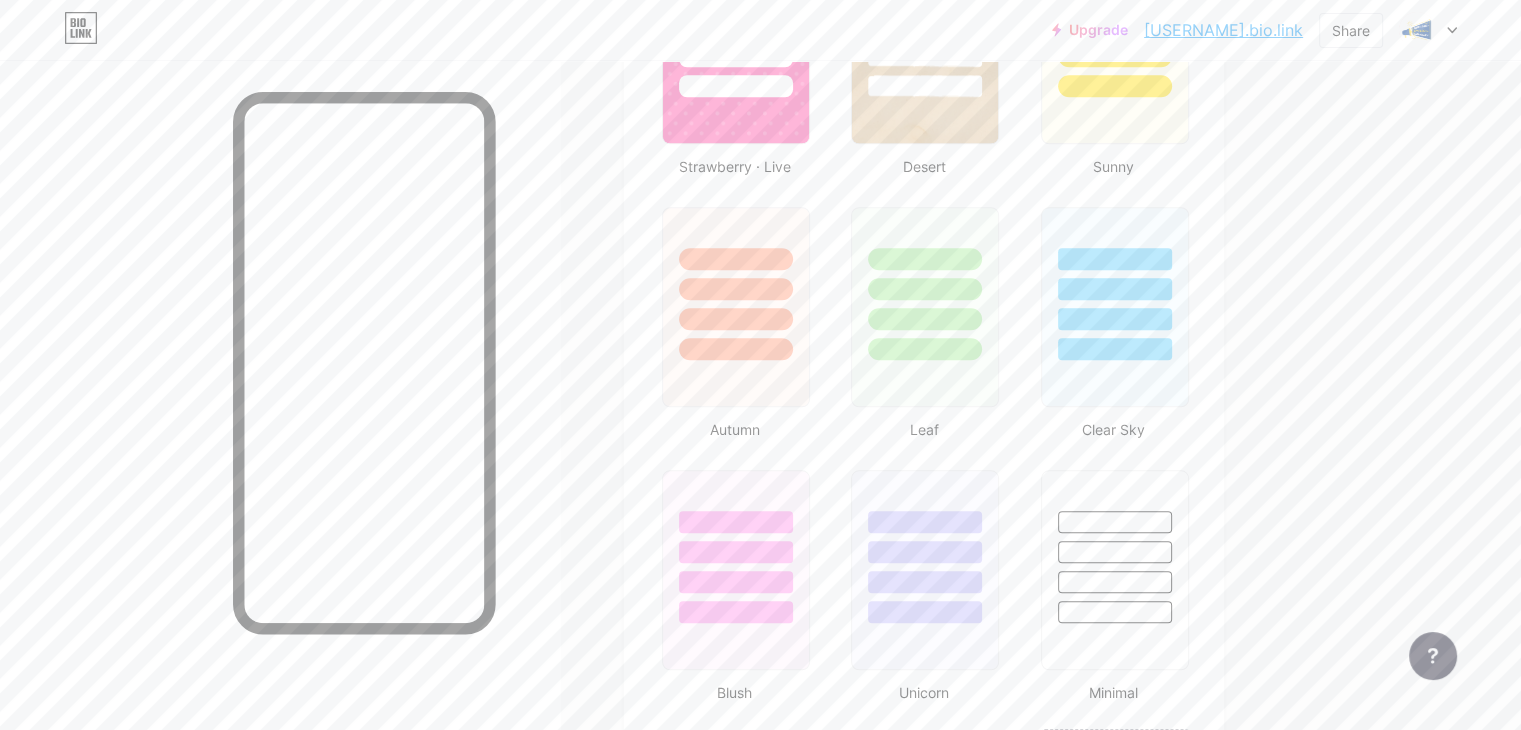 scroll, scrollTop: 1700, scrollLeft: 0, axis: vertical 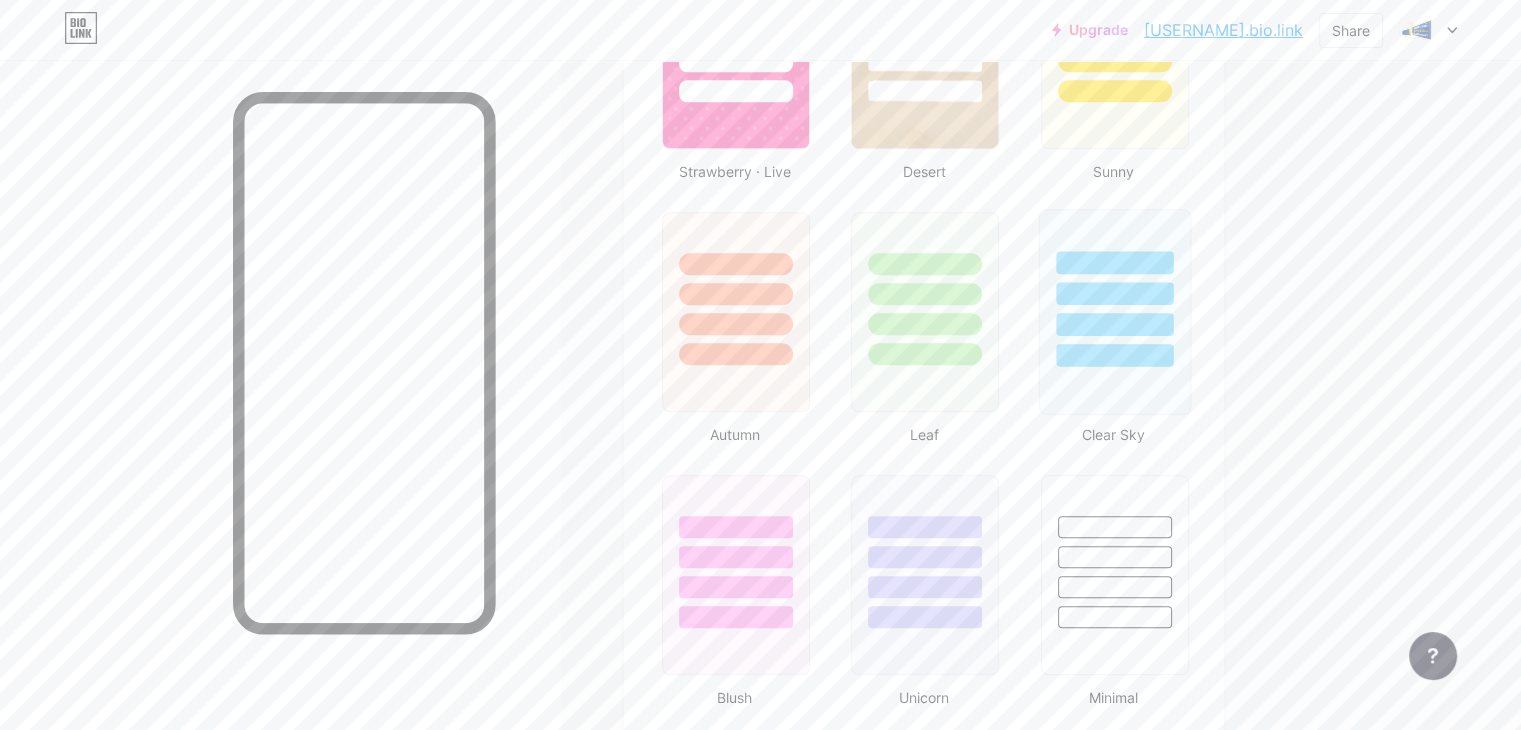 click at bounding box center [1114, 288] 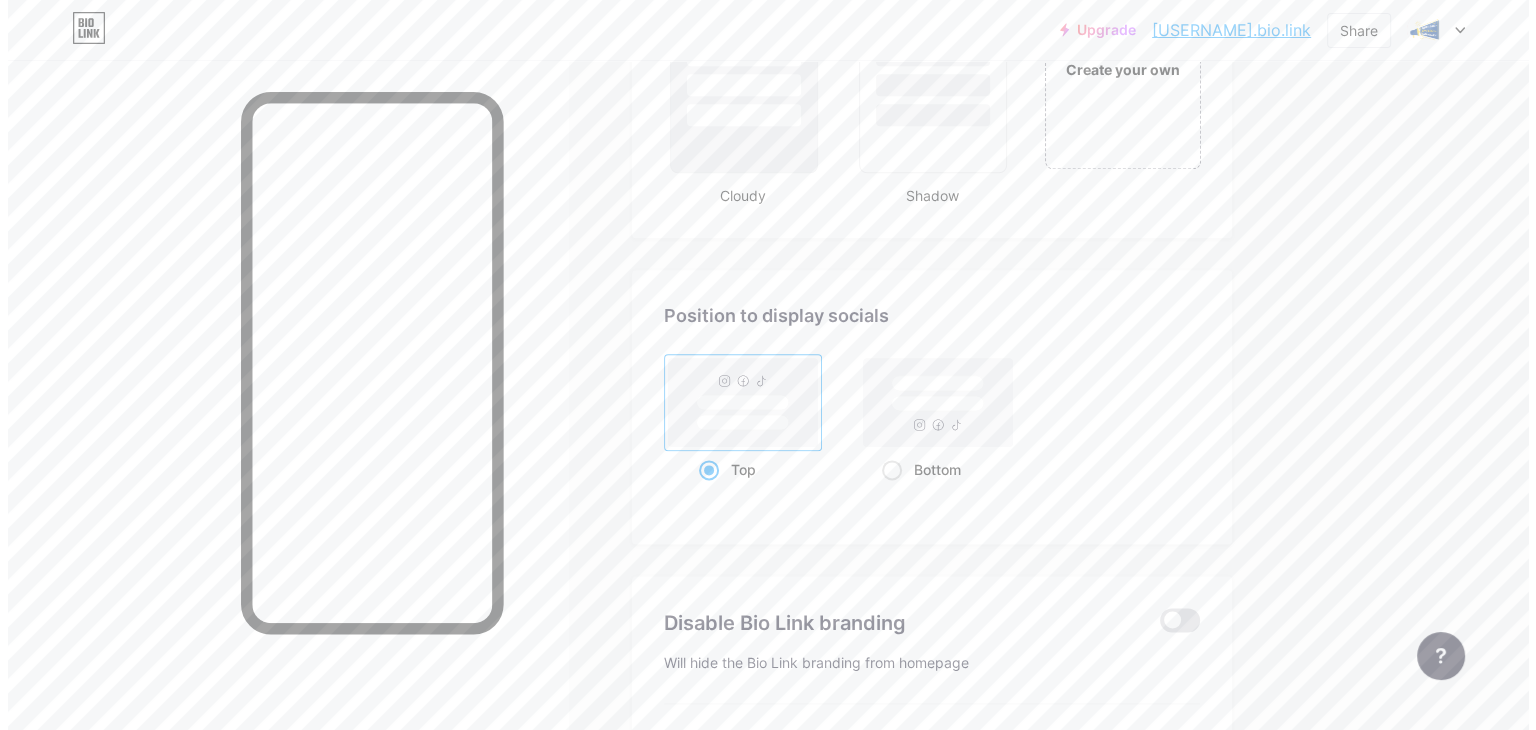 scroll, scrollTop: 2660, scrollLeft: 0, axis: vertical 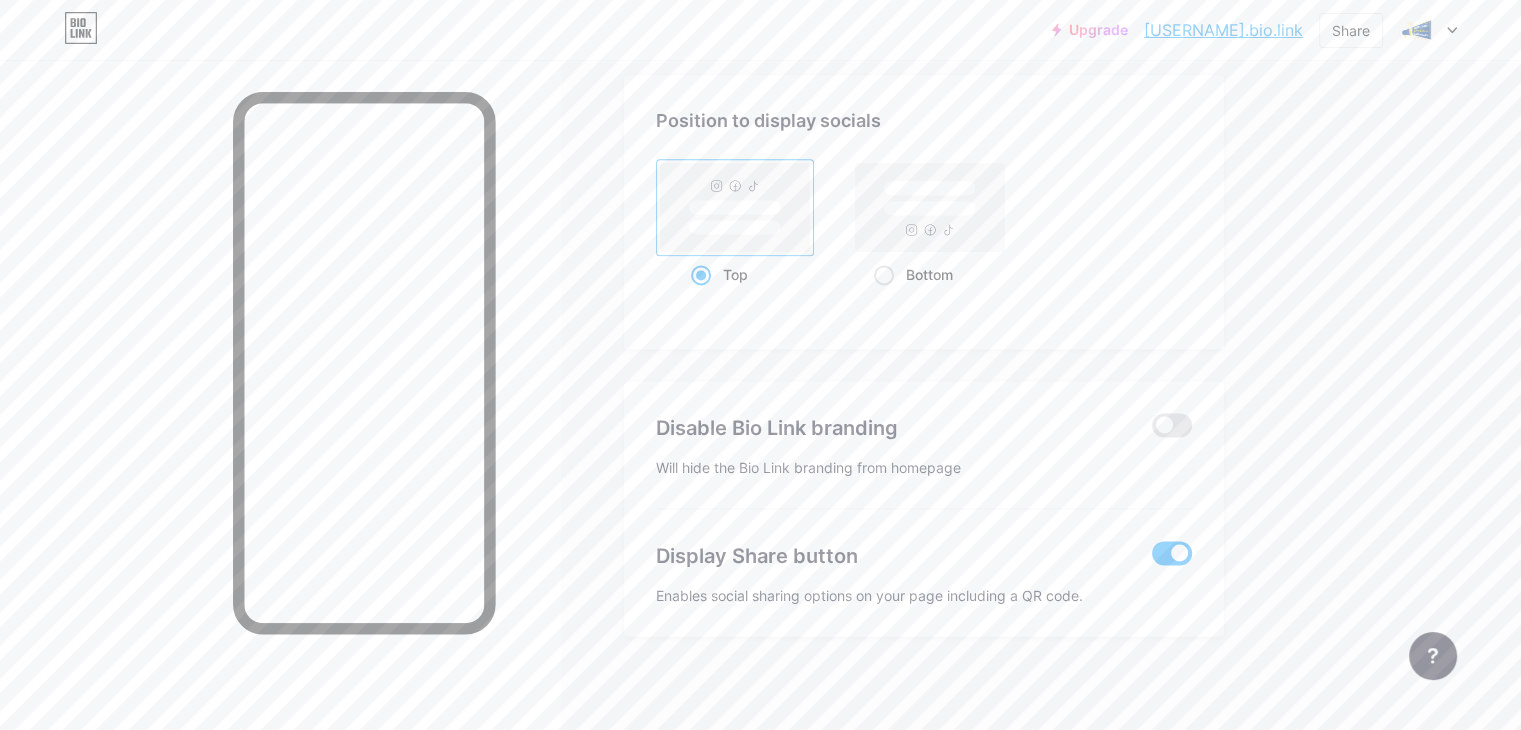 click at bounding box center [1172, 553] 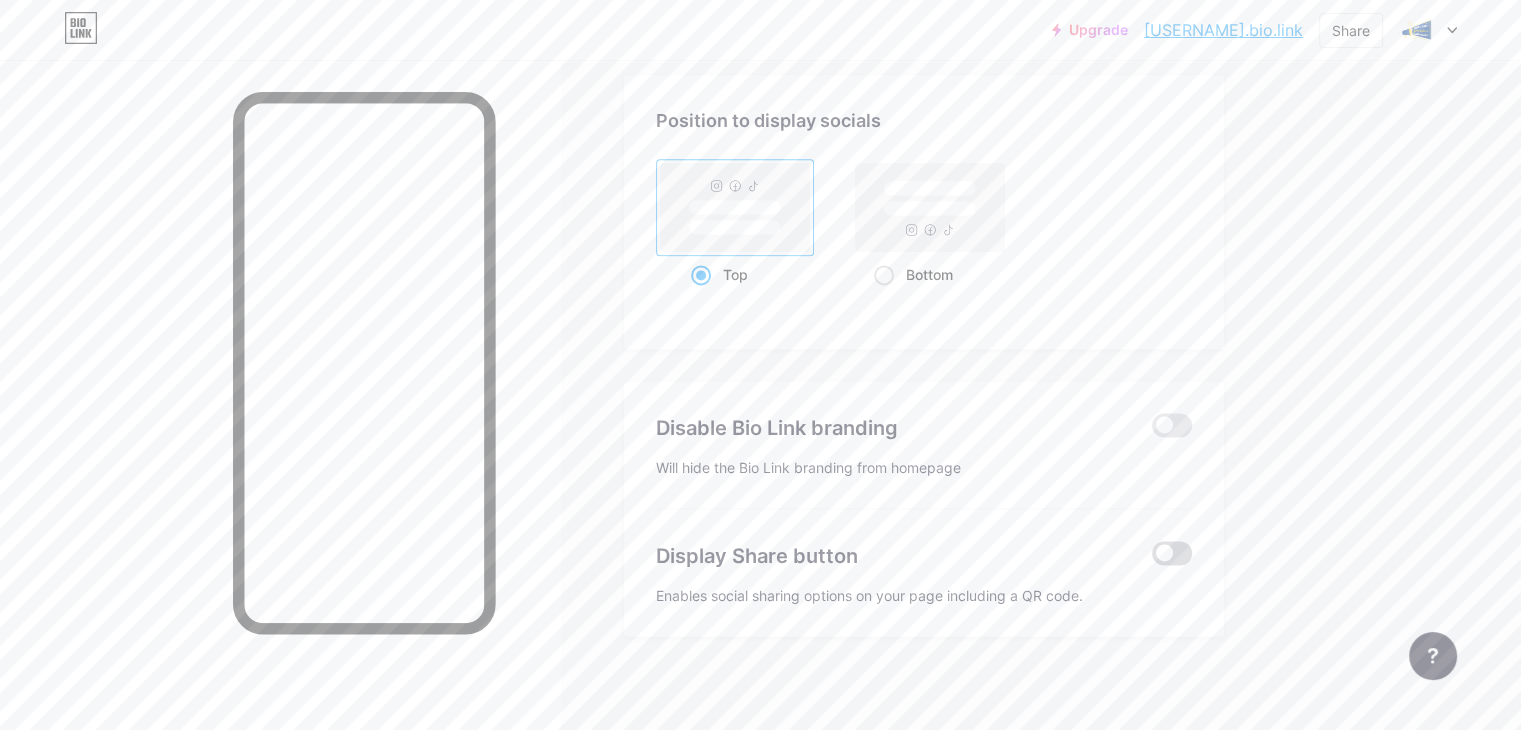 click at bounding box center [1172, 553] 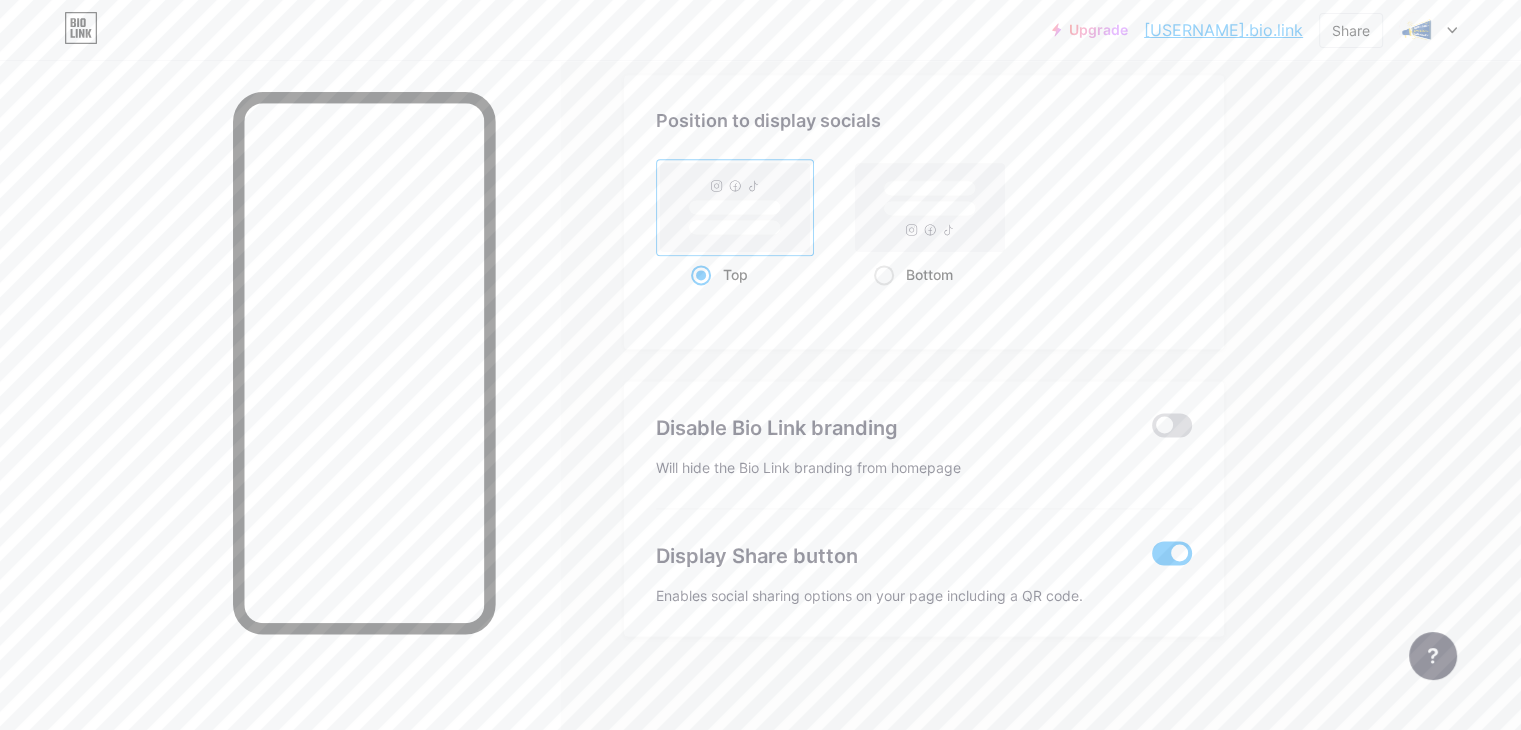 click at bounding box center [1172, 425] 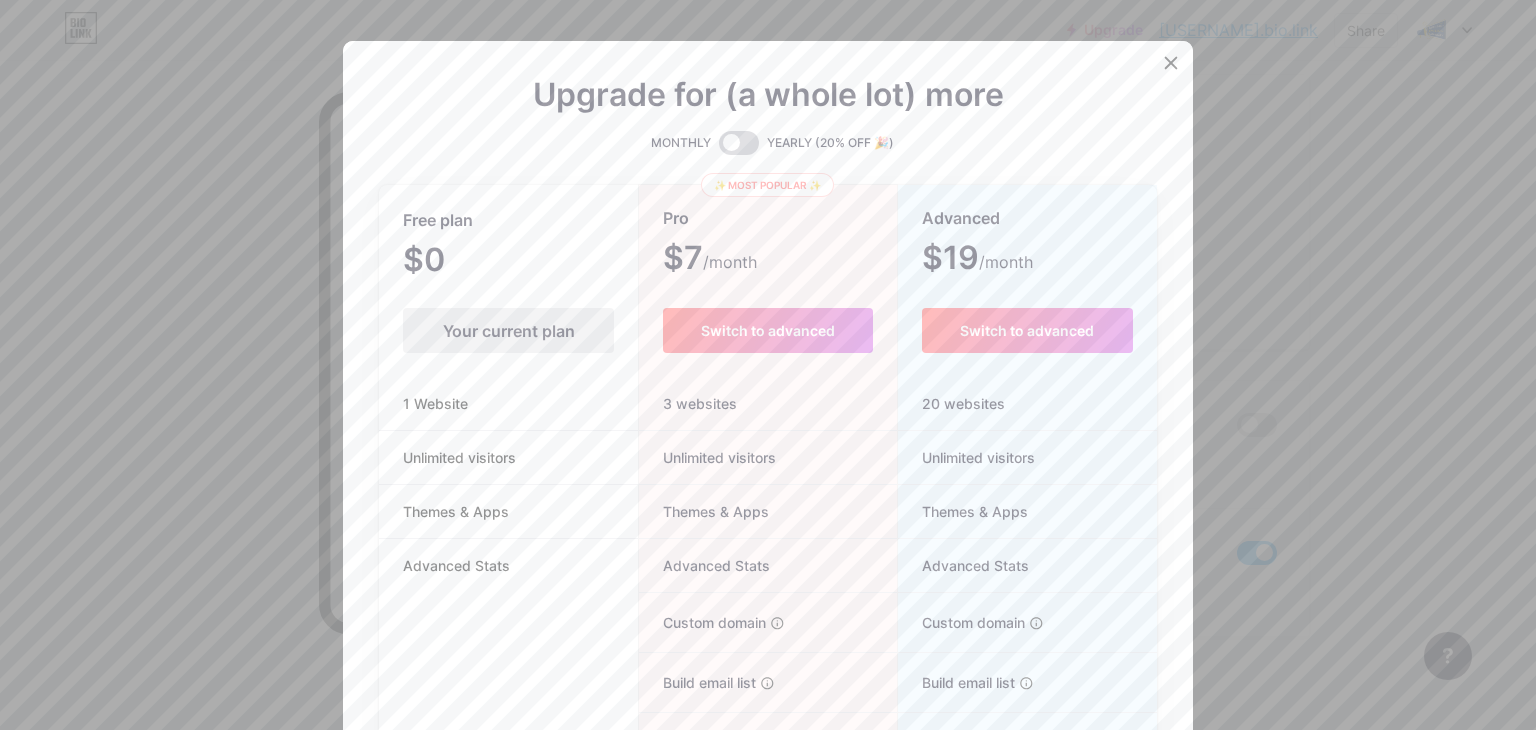 click at bounding box center [739, 143] 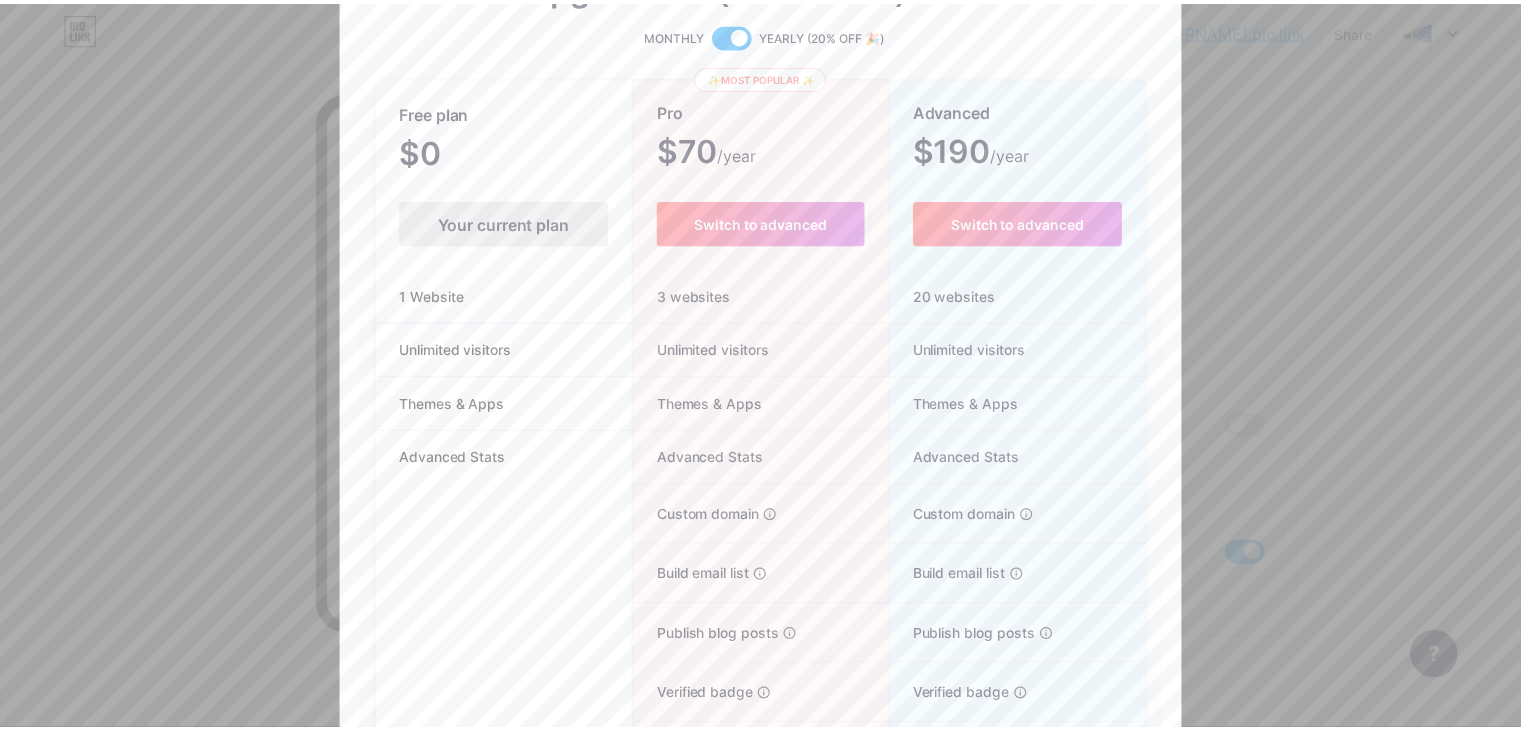 scroll, scrollTop: 0, scrollLeft: 0, axis: both 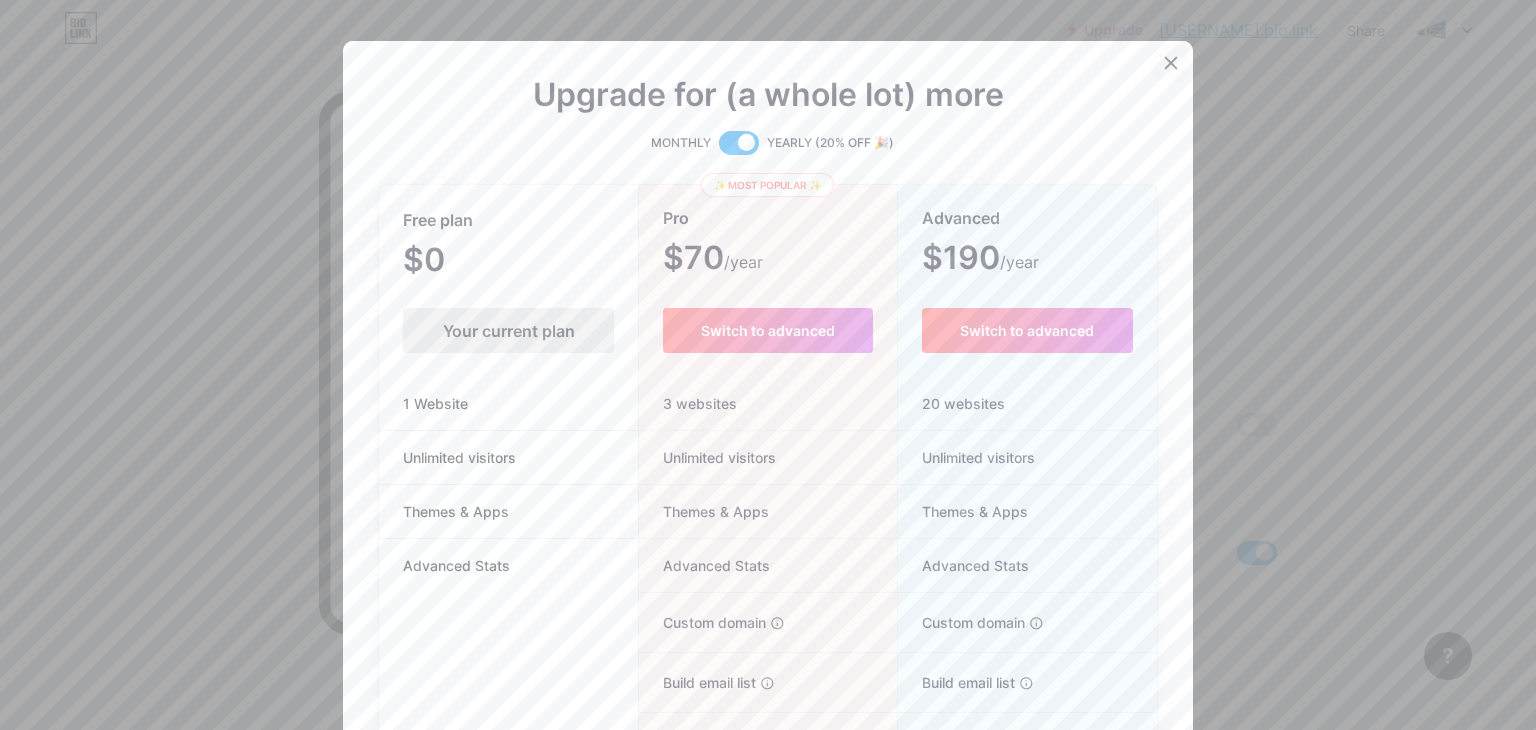 click 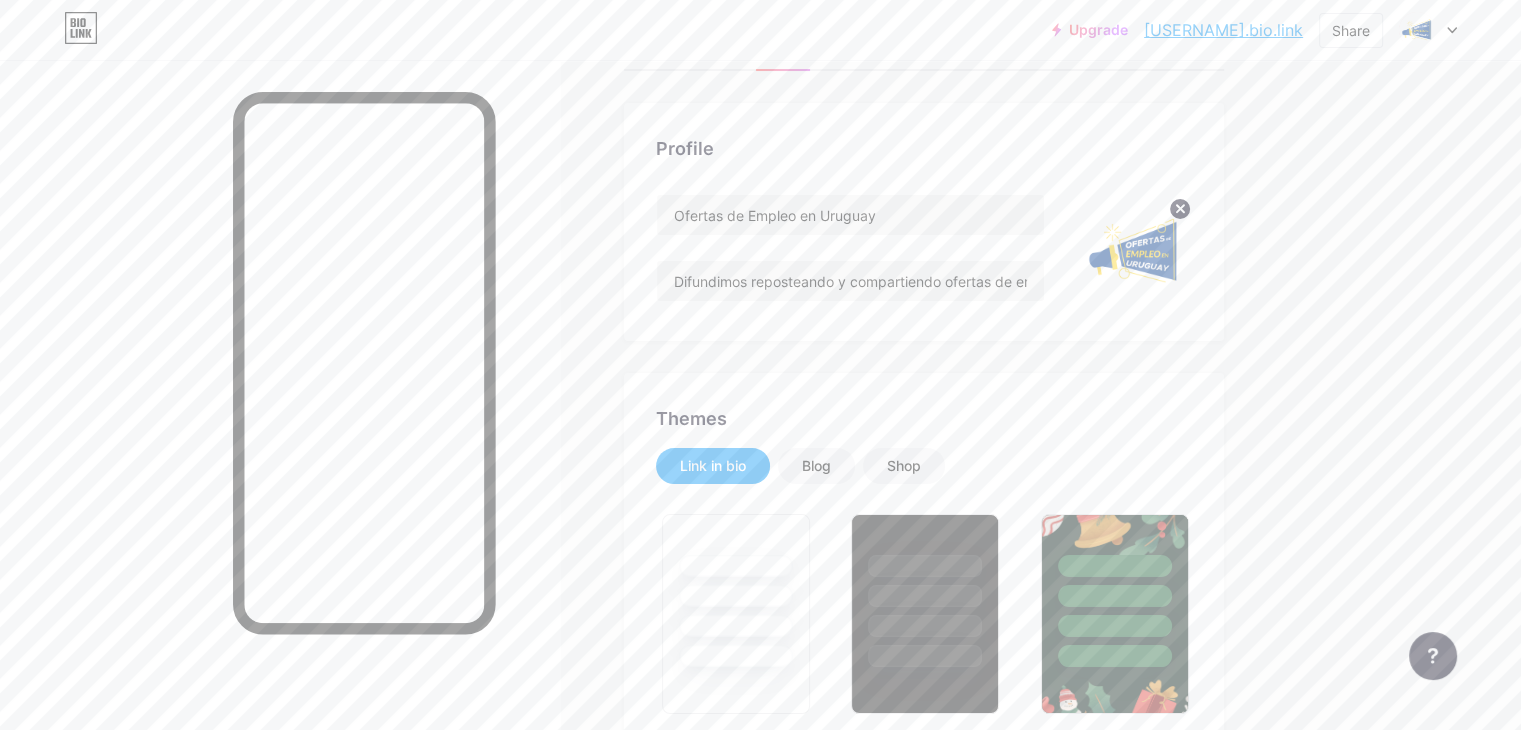 scroll, scrollTop: 0, scrollLeft: 0, axis: both 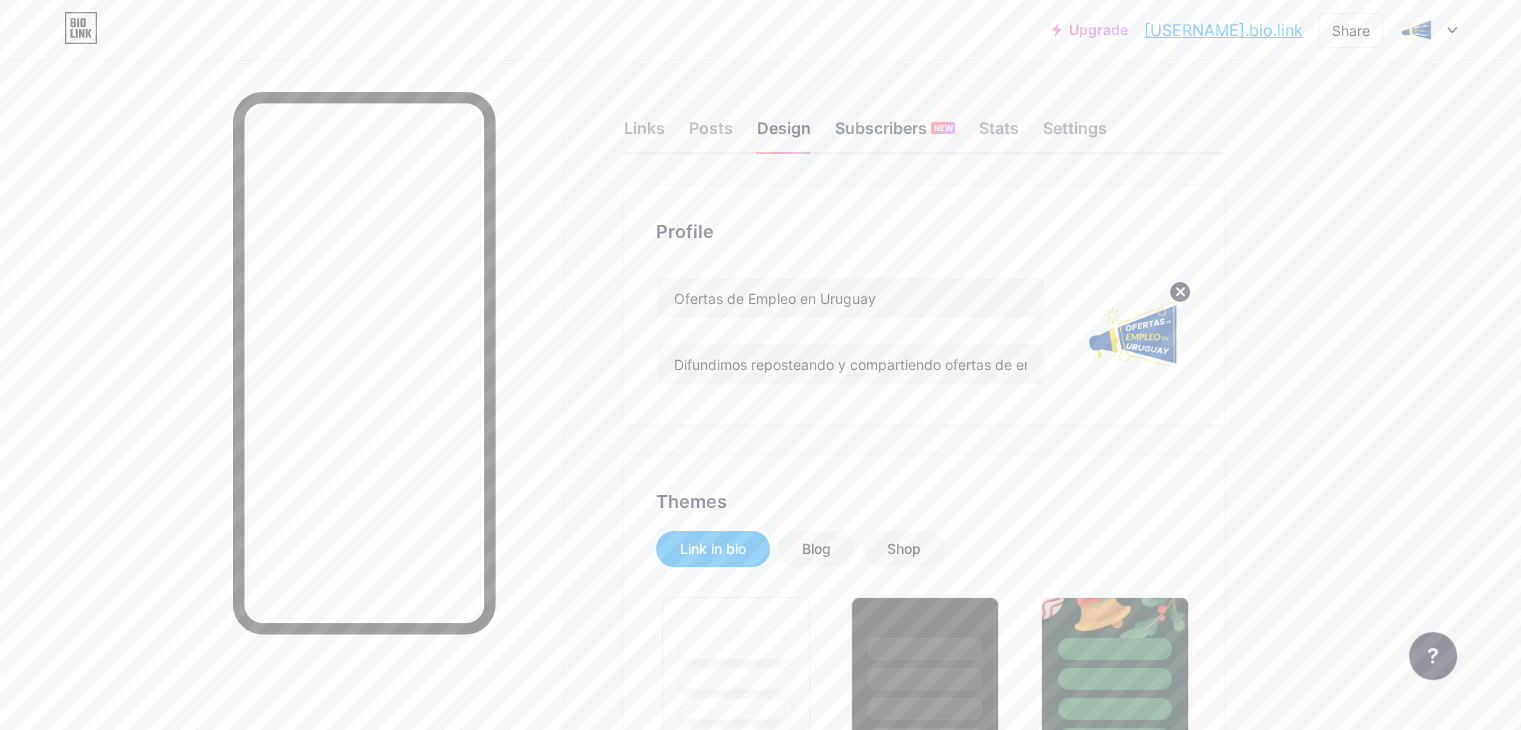 click on "Subscribers
NEW" at bounding box center [895, 134] 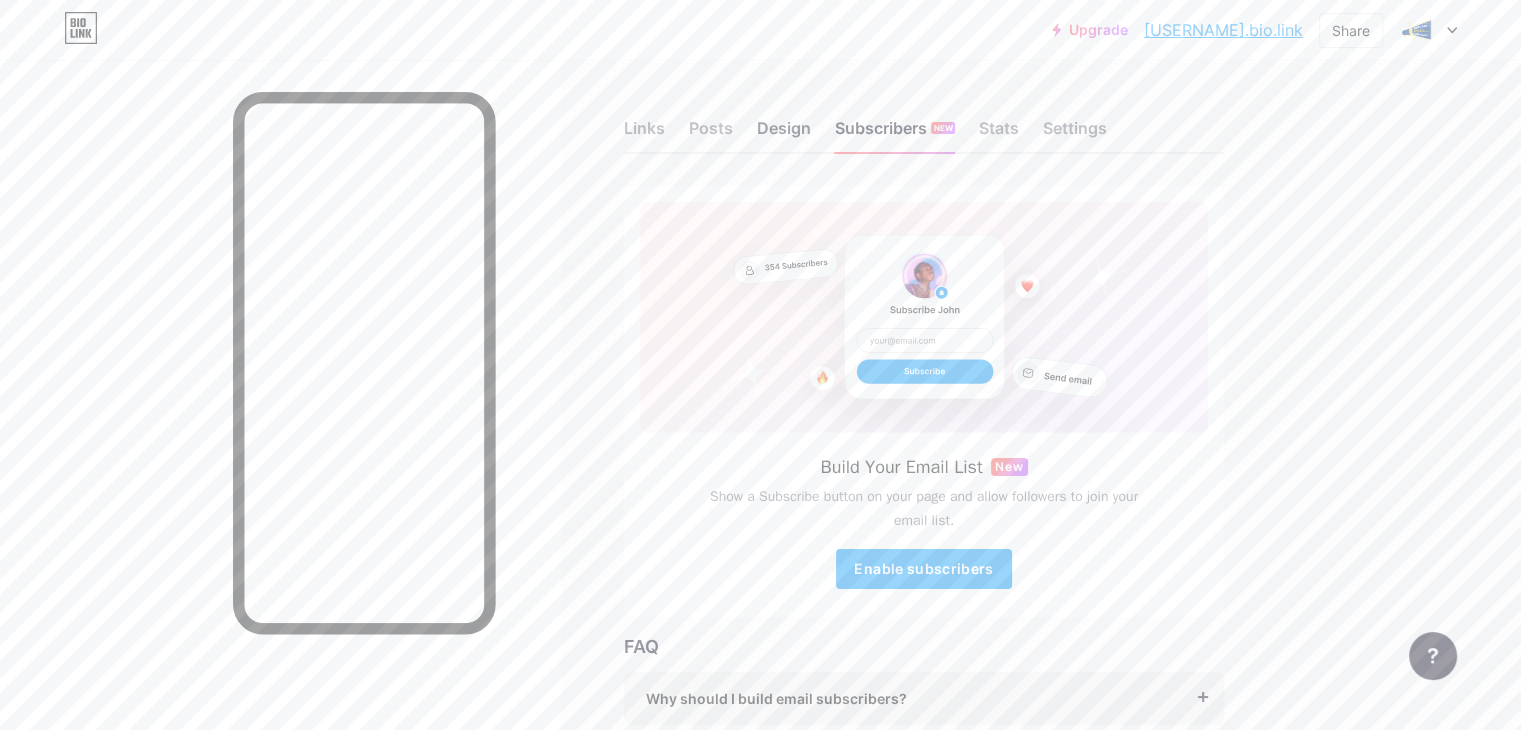 click on "Design" at bounding box center [784, 134] 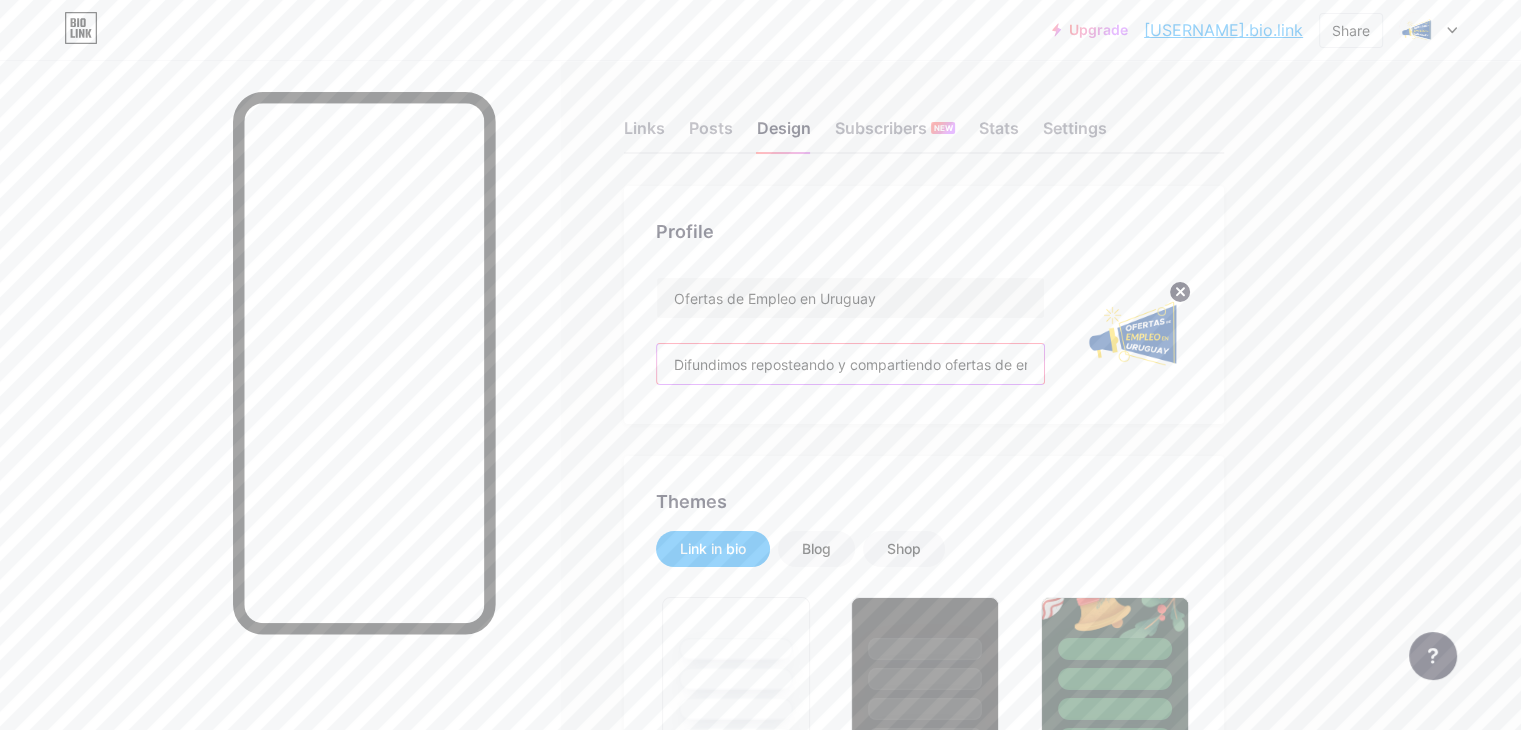click on "Difundimos reposteando y compartiendo ofertas de empleo de terceros en Uruguay" at bounding box center [850, 364] 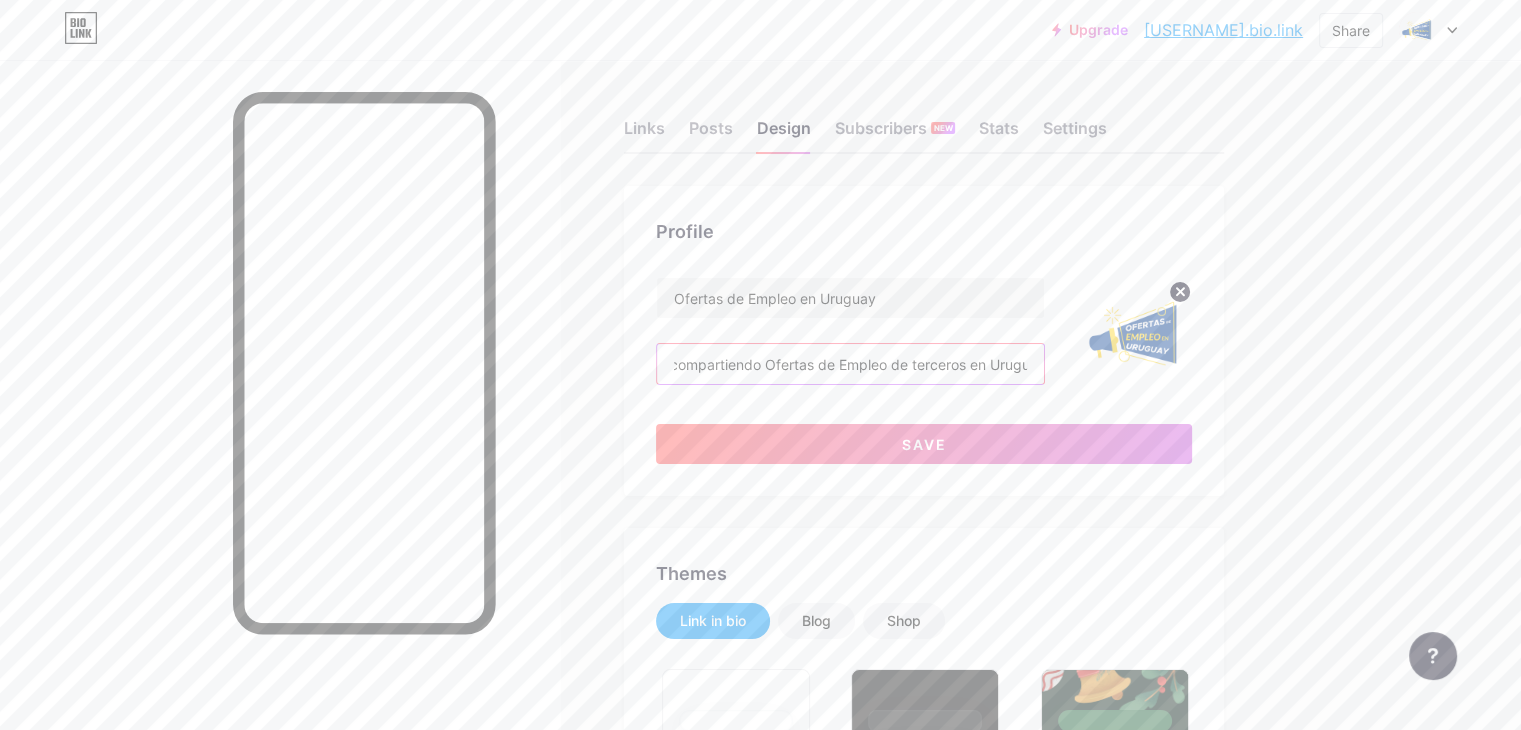 scroll, scrollTop: 0, scrollLeft: 202, axis: horizontal 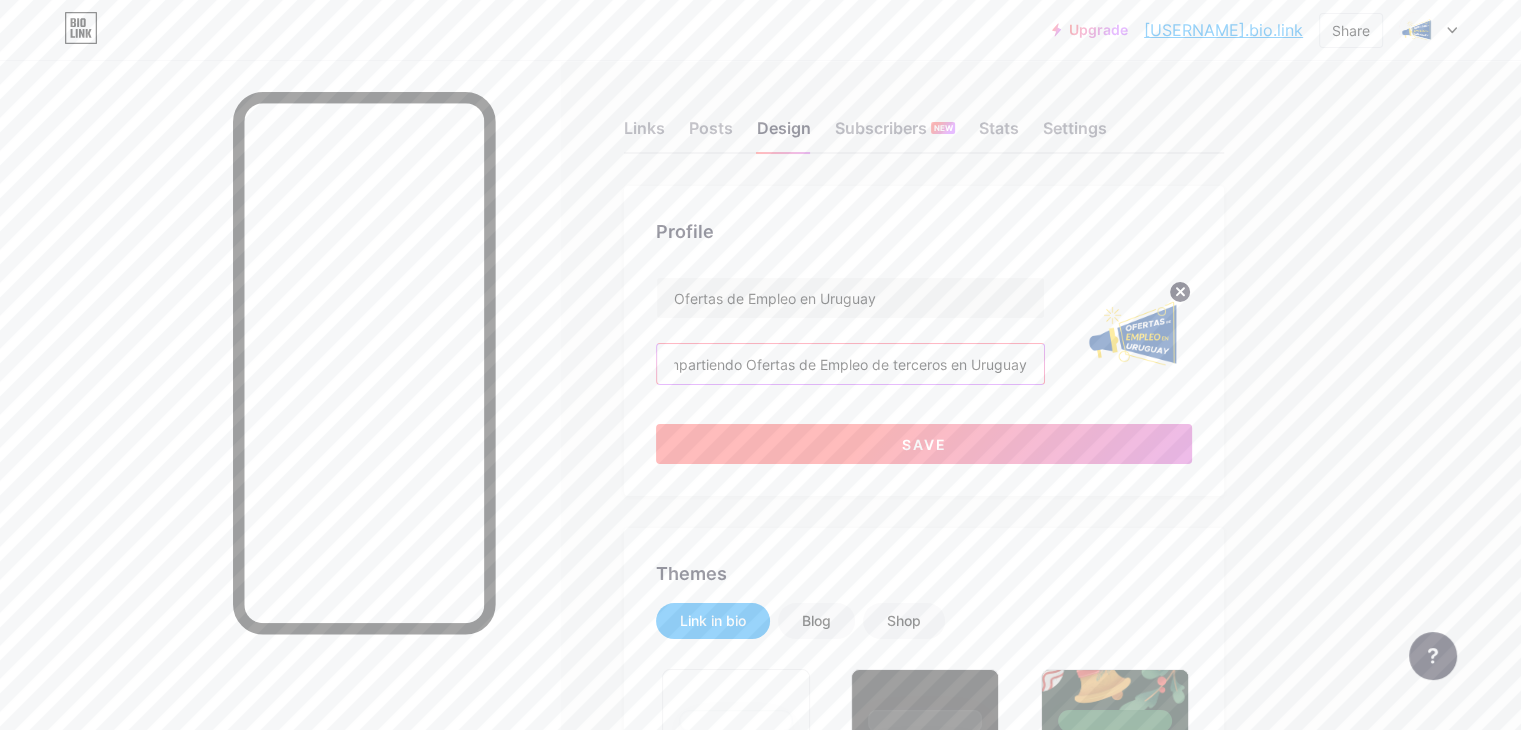 type on "Difundimos reposteando y compartiendo Ofertas de Empleo de terceros en Uruguay" 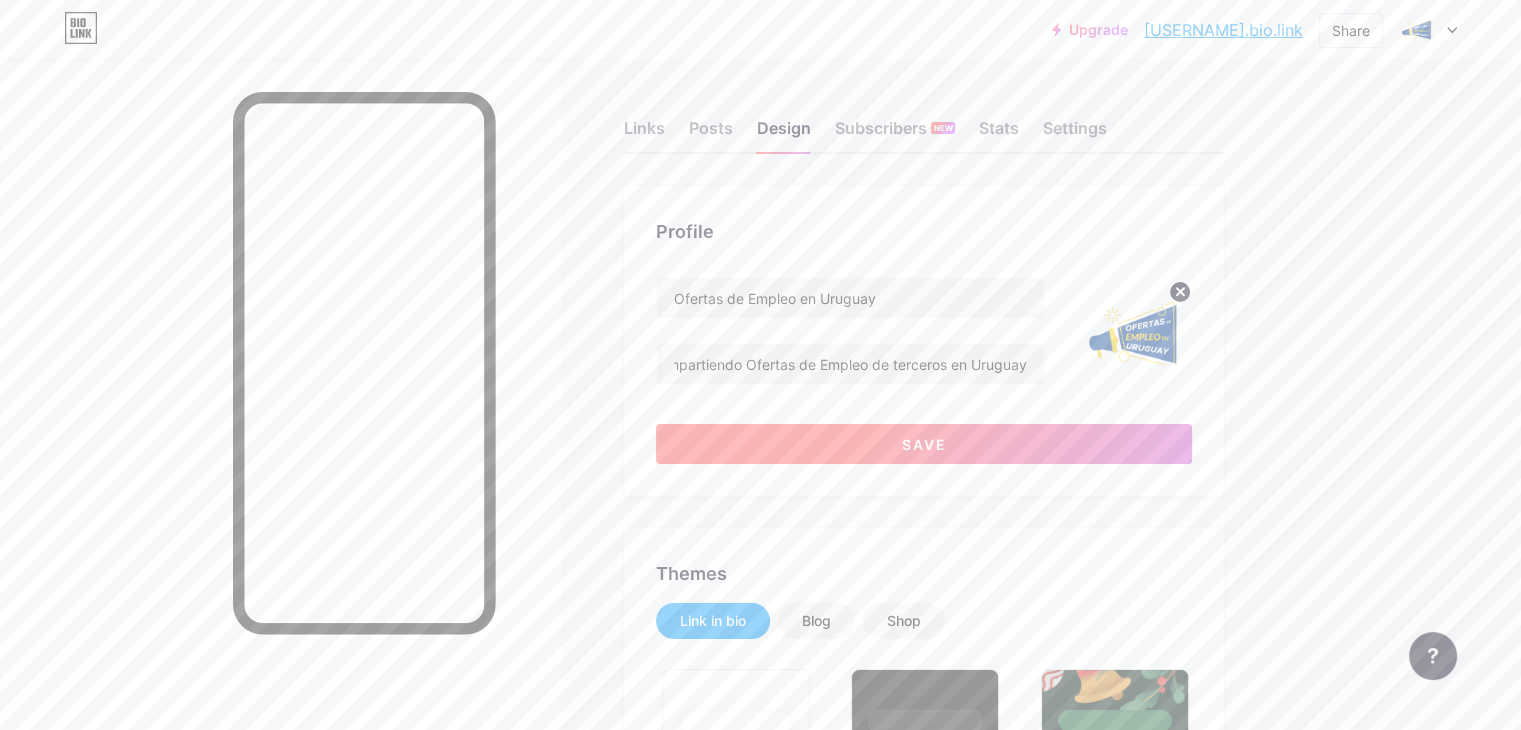 click on "Save" at bounding box center [924, 444] 